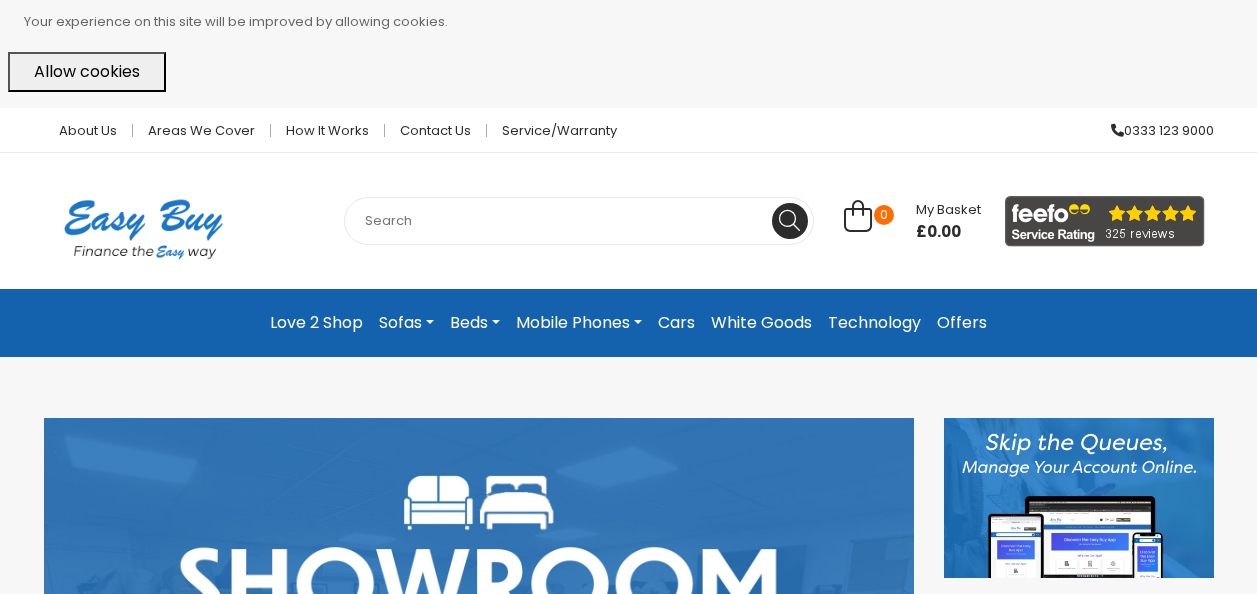 scroll, scrollTop: 0, scrollLeft: 0, axis: both 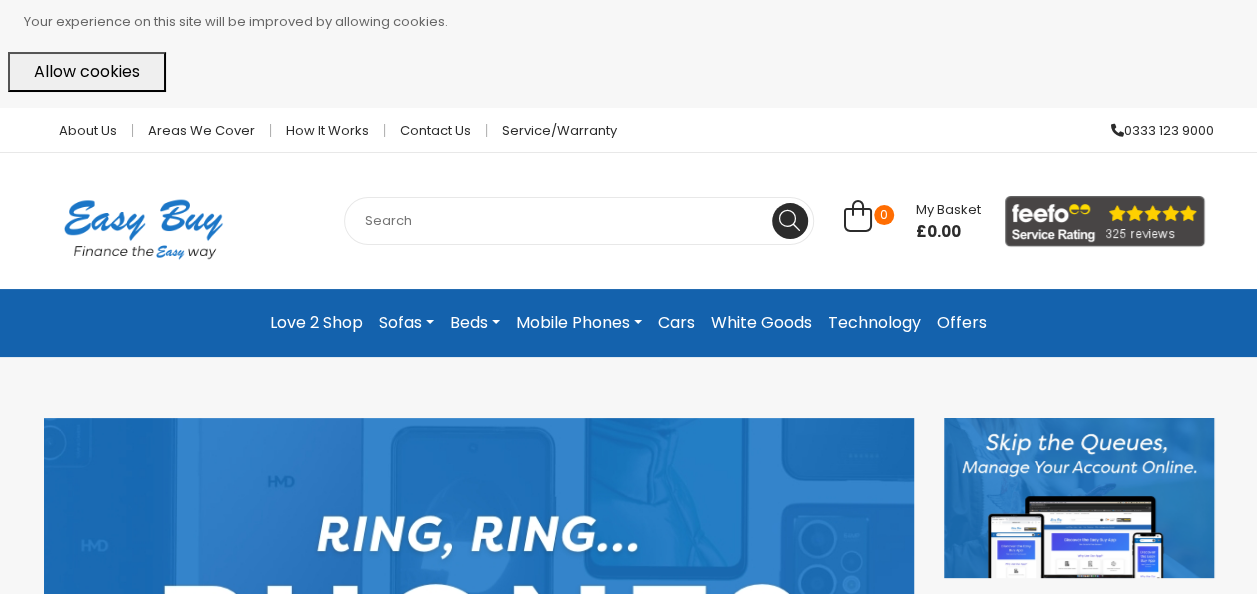 click on "Allow cookies" at bounding box center (87, 72) 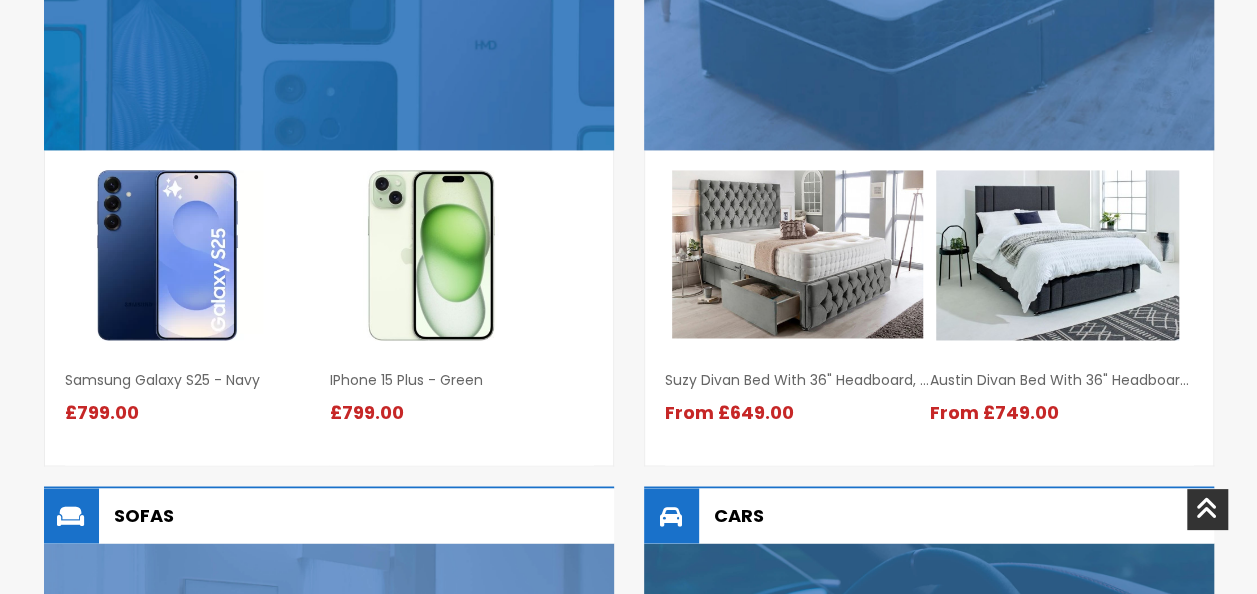 scroll, scrollTop: 1433, scrollLeft: 0, axis: vertical 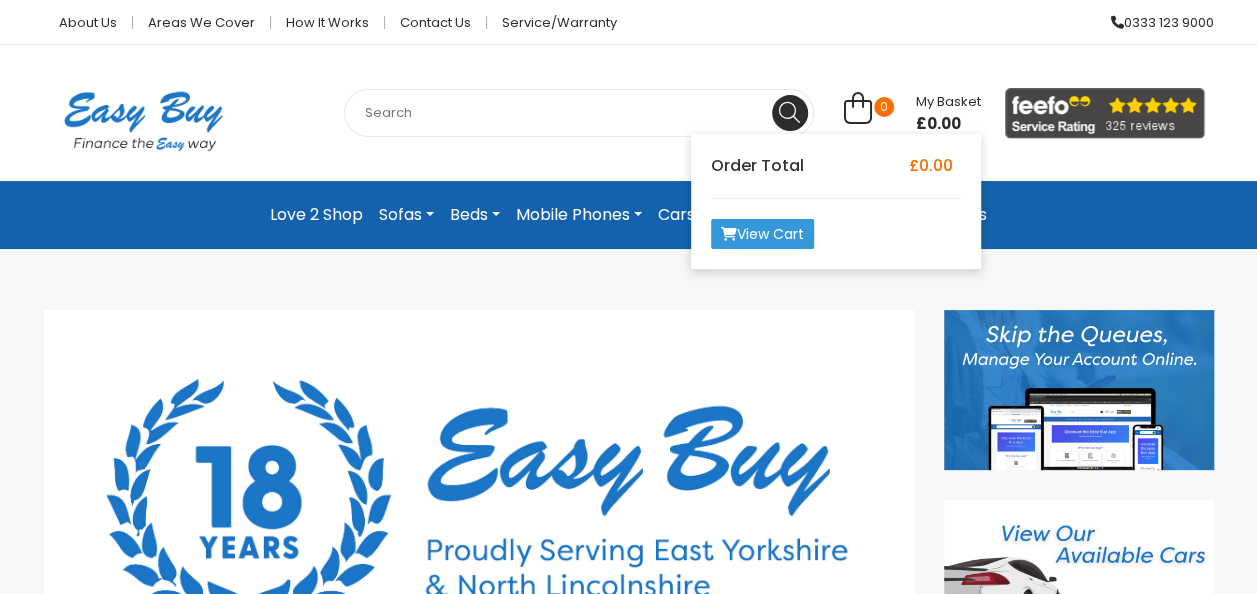 click on "My Basket" at bounding box center [948, 101] 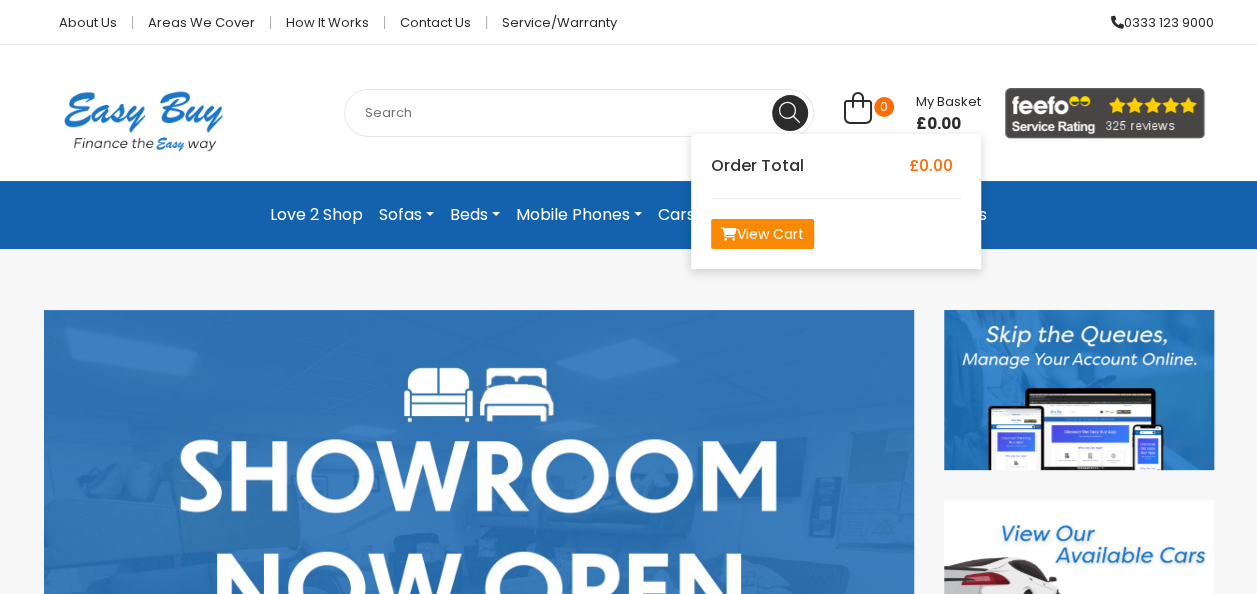 click on "View Cart" at bounding box center (762, 234) 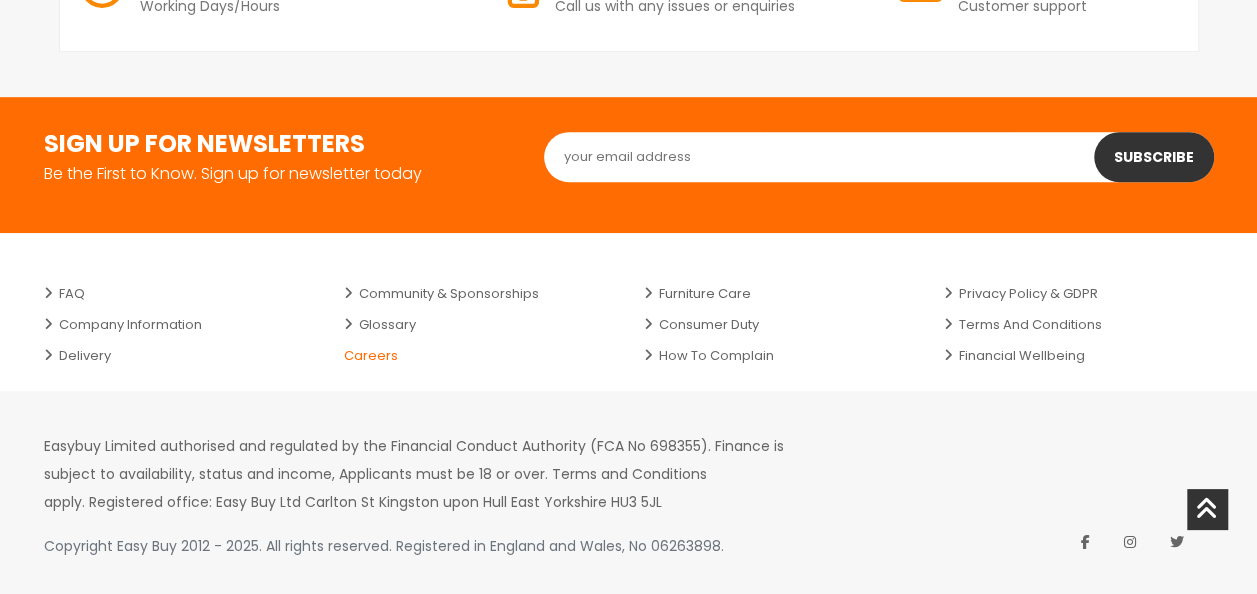 scroll, scrollTop: 617, scrollLeft: 0, axis: vertical 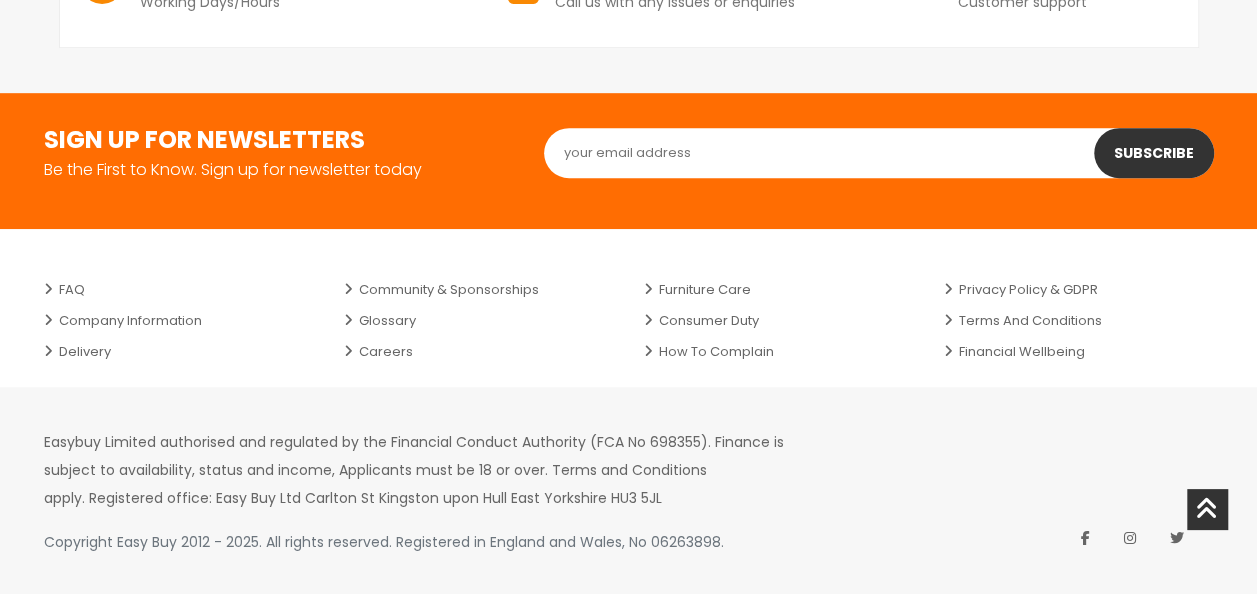 click on "Easybuy Limited authorised and regulated by the Financial Conduct Authority (FCA No 698355). Finance is subject to availability, status and income, Applicants must be 18 or over. Terms and Conditions apply. Registered office: Easy Buy Ltd Carlton St Kingston upon Hull East Yorkshire HU3 5JL
Copyright Easy Buy 2012 - 2025. All rights reserved. Registered in England and Wales, No 06263898." at bounding box center [629, 492] 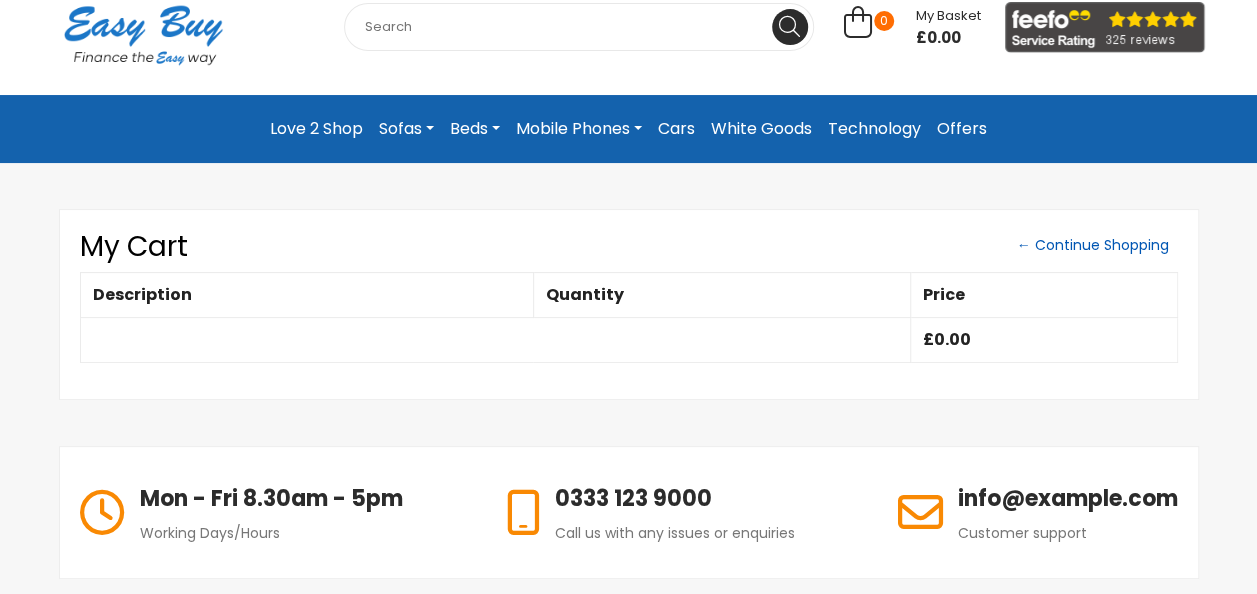 scroll, scrollTop: 84, scrollLeft: 0, axis: vertical 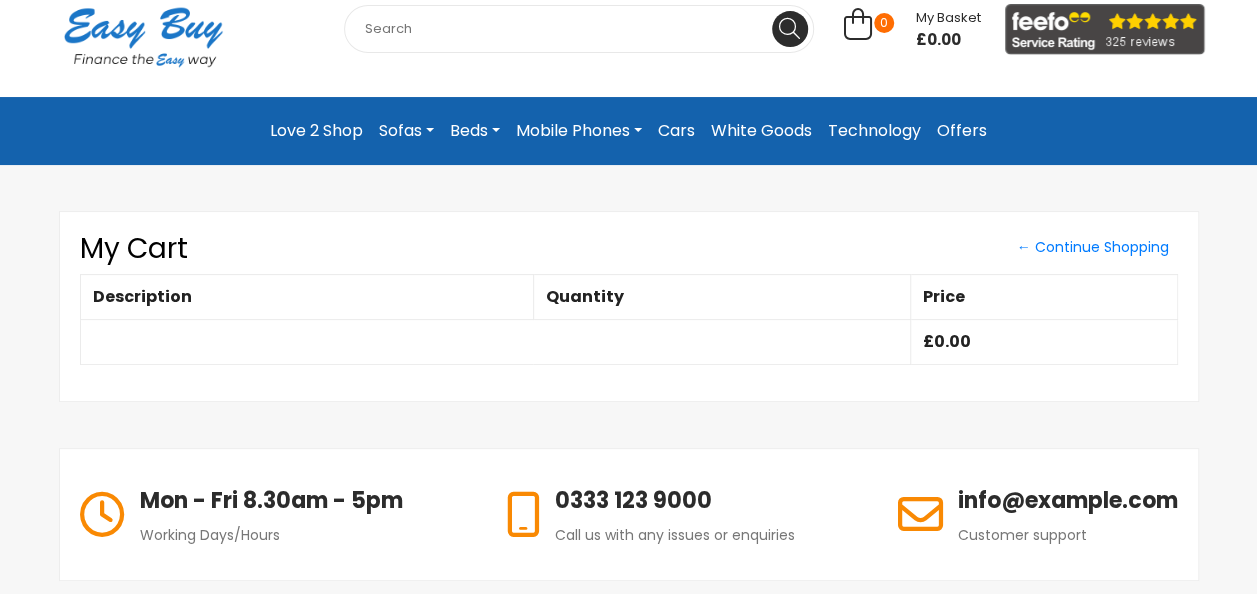 click on "Love 2 Shop" at bounding box center [316, 131] 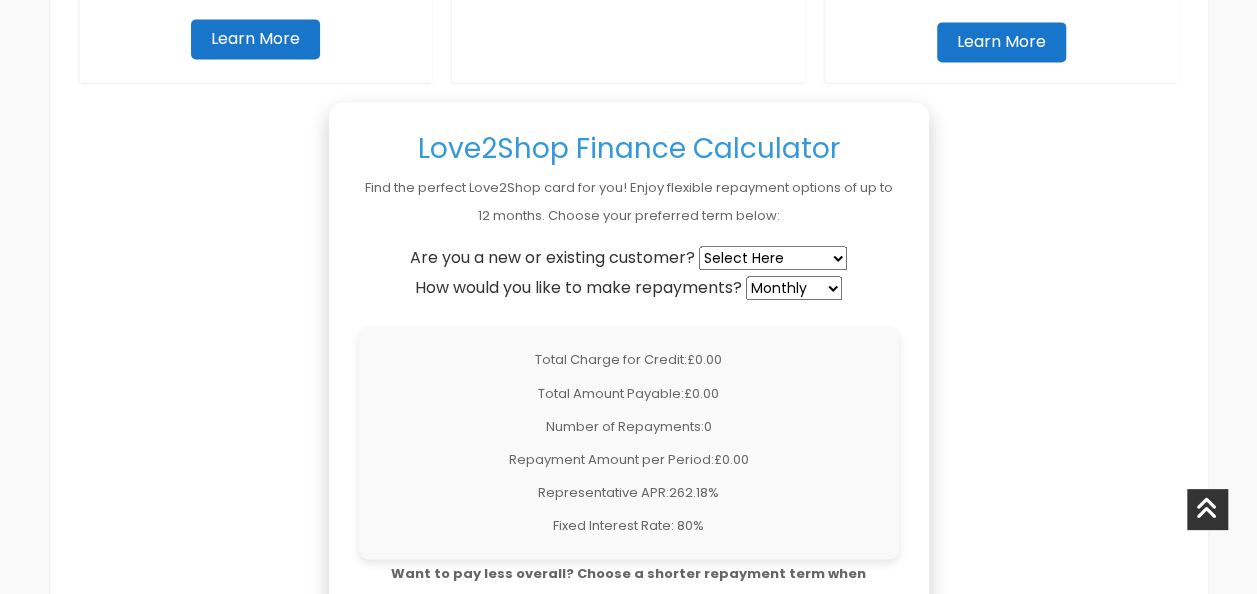 scroll, scrollTop: 1500, scrollLeft: 0, axis: vertical 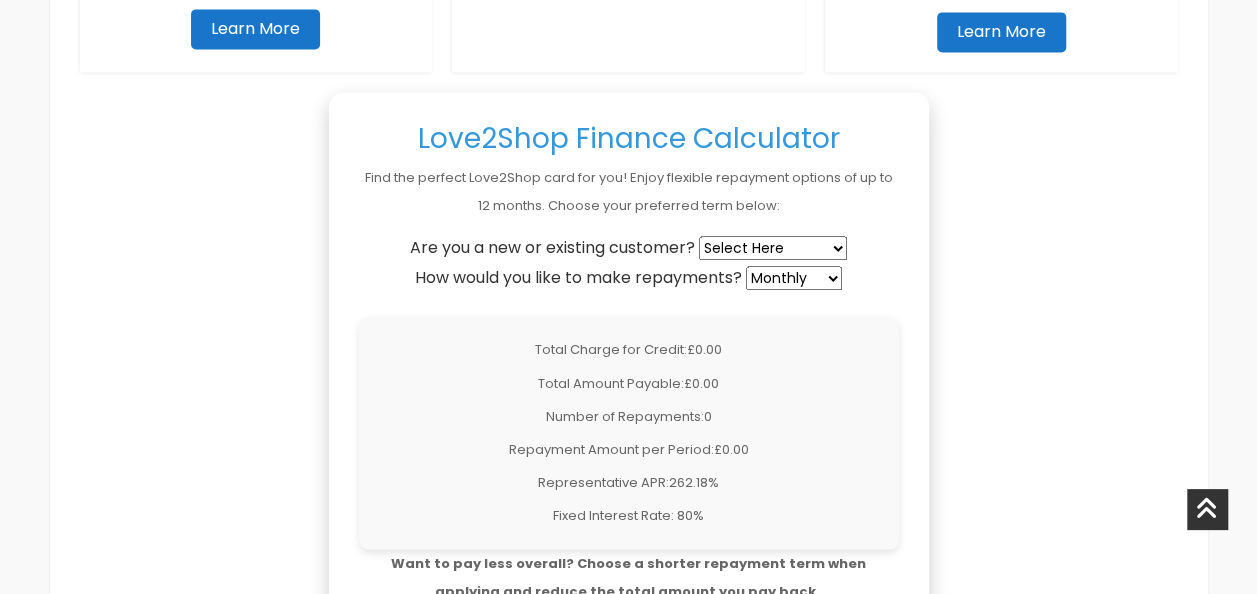 click on "Select Here New Customer Existing Customer" at bounding box center [773, 248] 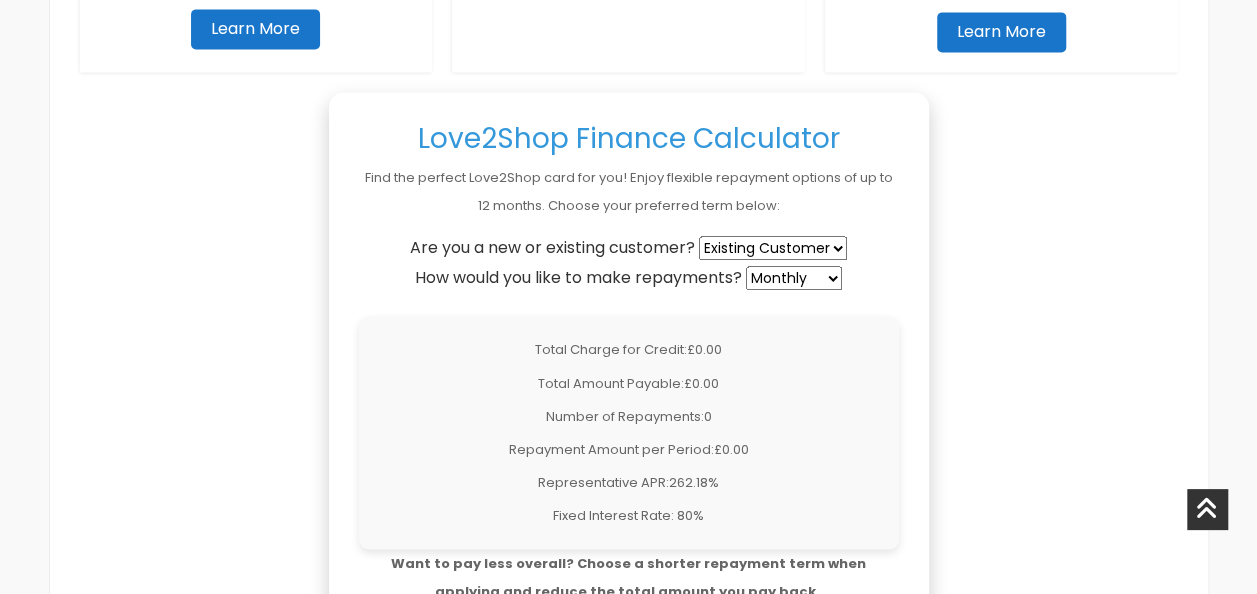 click on "Select Here New Customer Existing Customer" at bounding box center [773, 248] 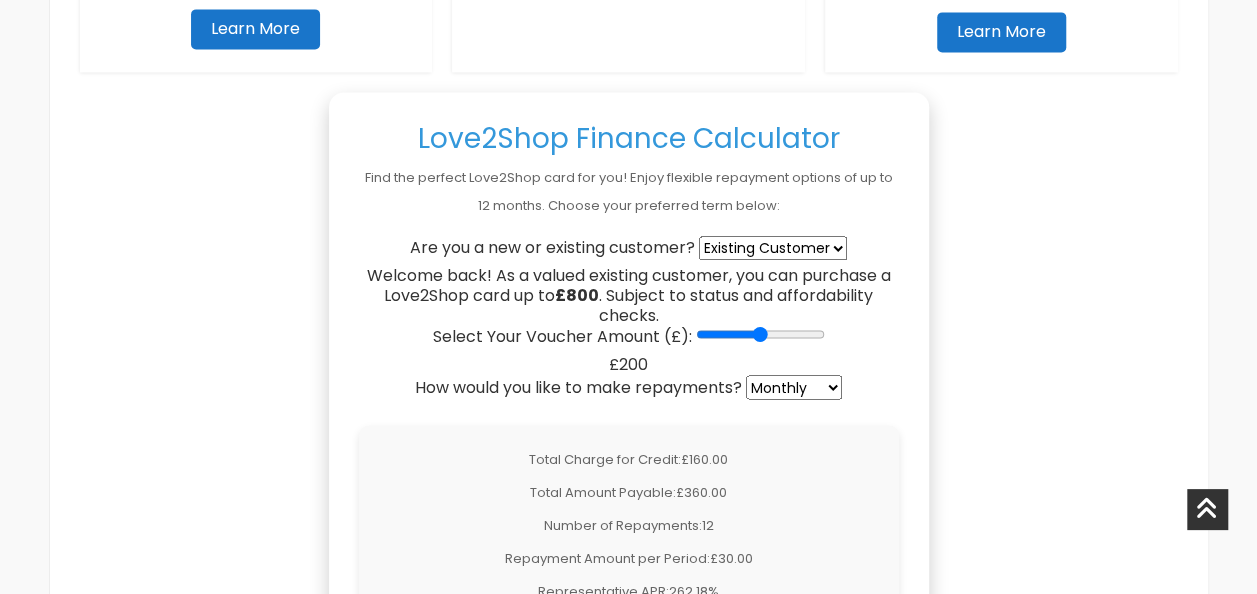 type on "500" 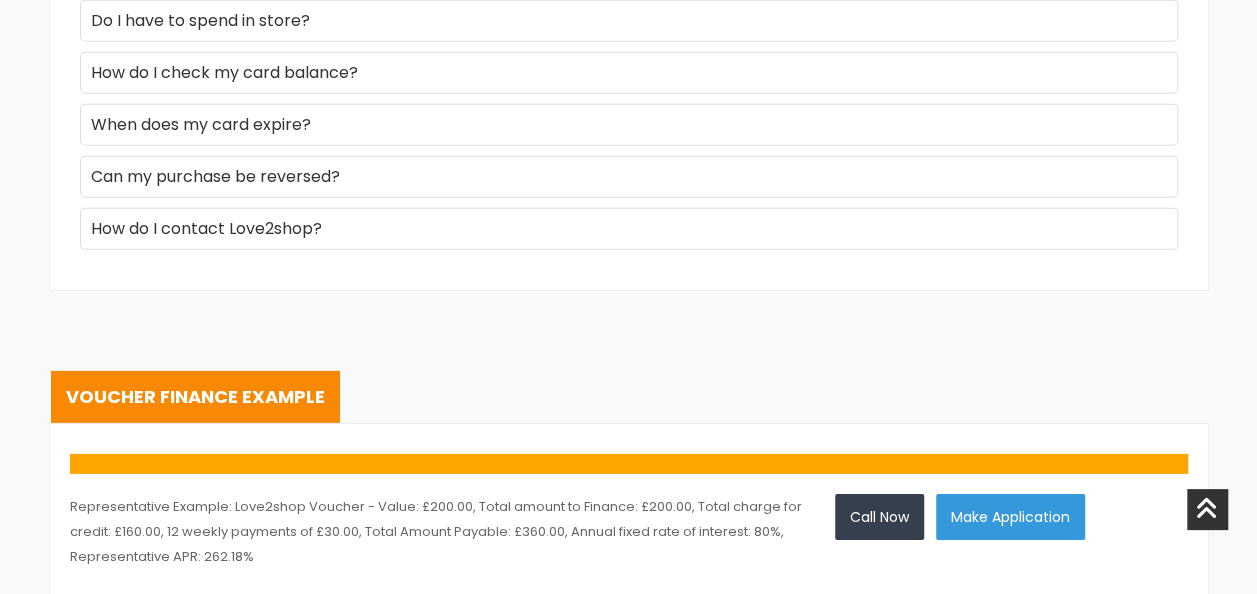scroll, scrollTop: 2966, scrollLeft: 0, axis: vertical 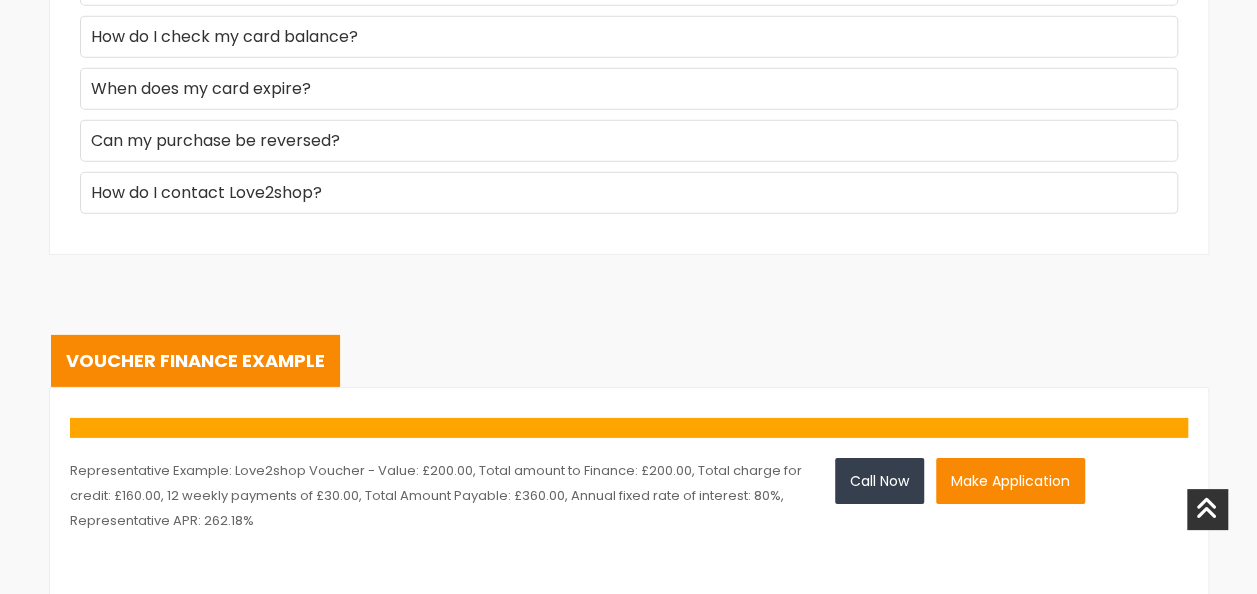 click on "Make Application" at bounding box center [1010, 481] 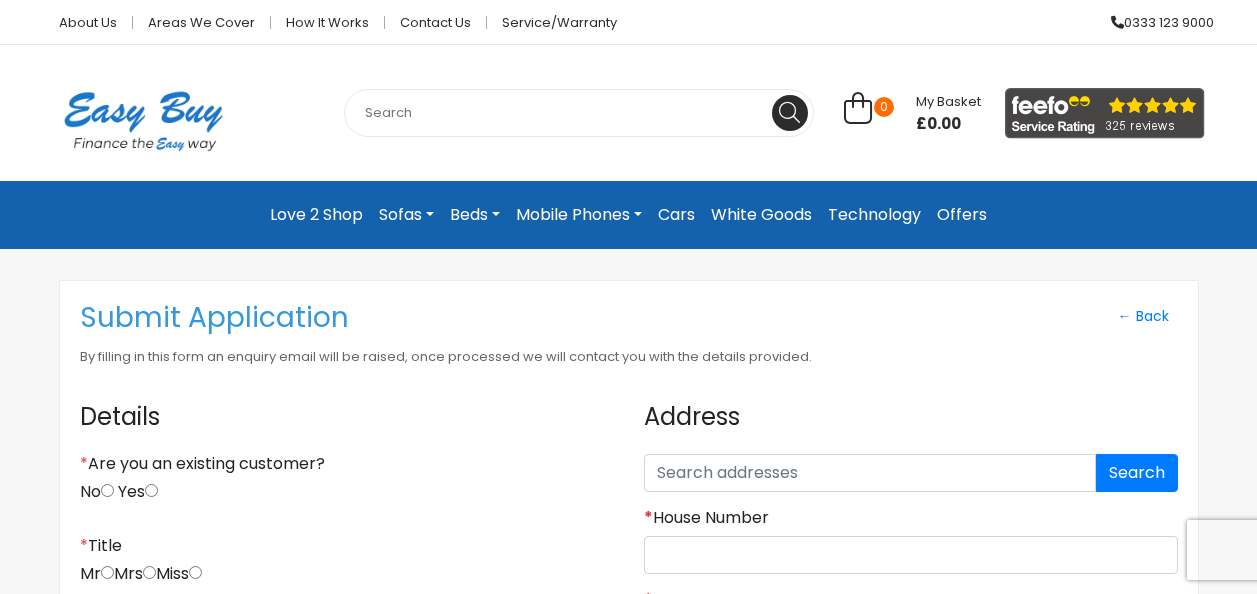 scroll, scrollTop: 0, scrollLeft: 0, axis: both 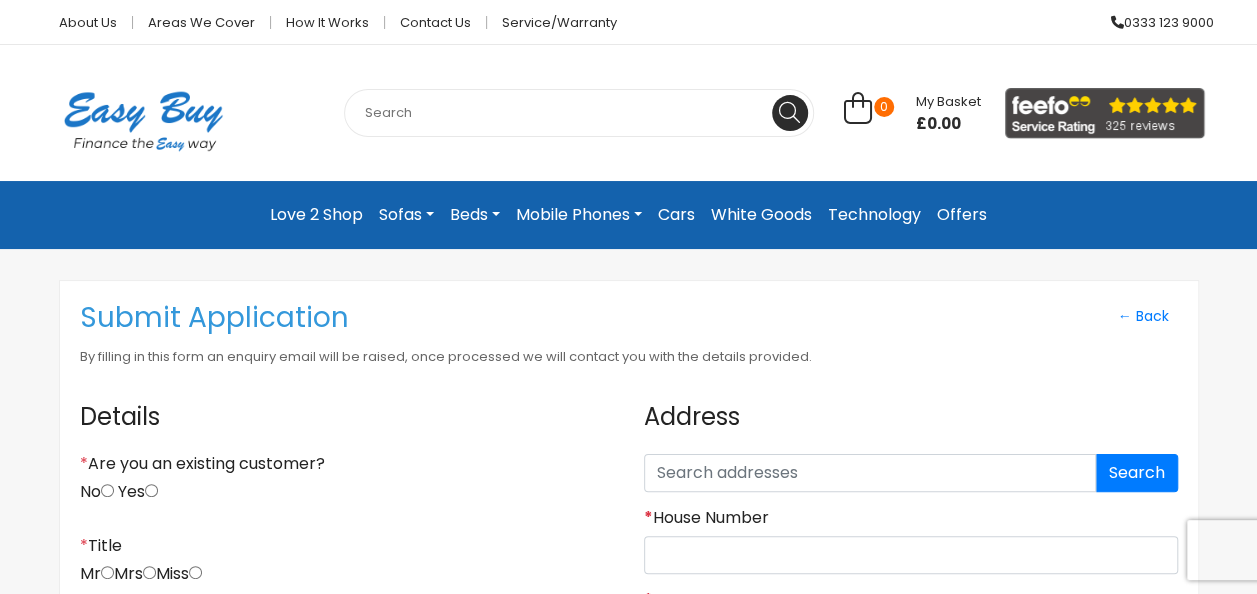 click on "Yes" at bounding box center [151, 490] 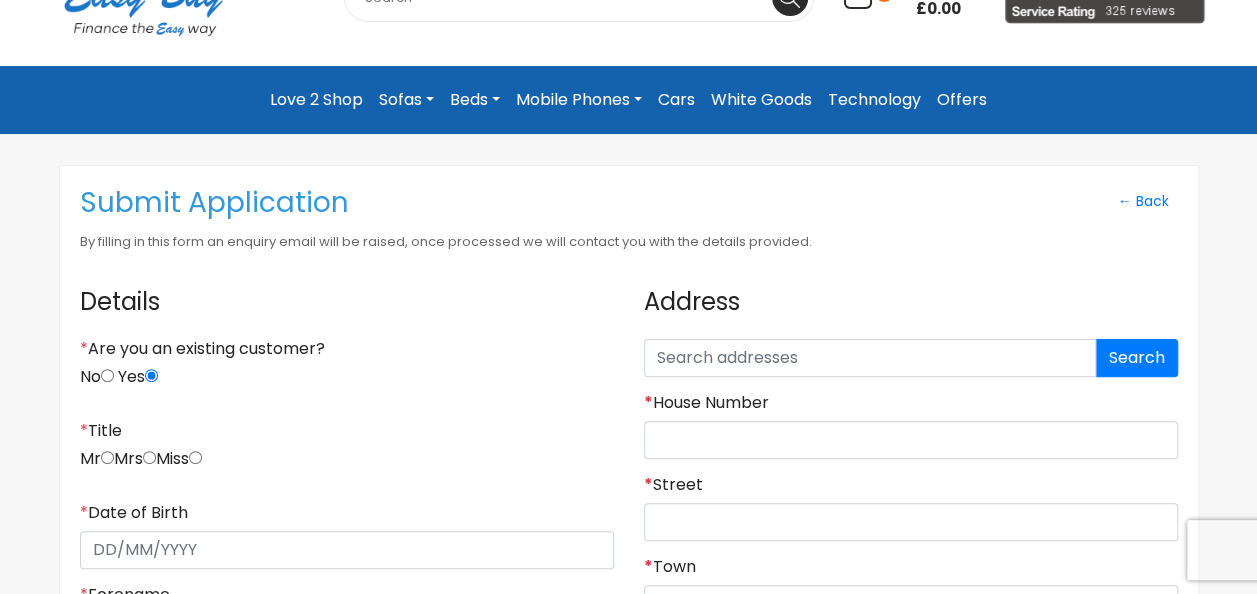 scroll, scrollTop: 133, scrollLeft: 0, axis: vertical 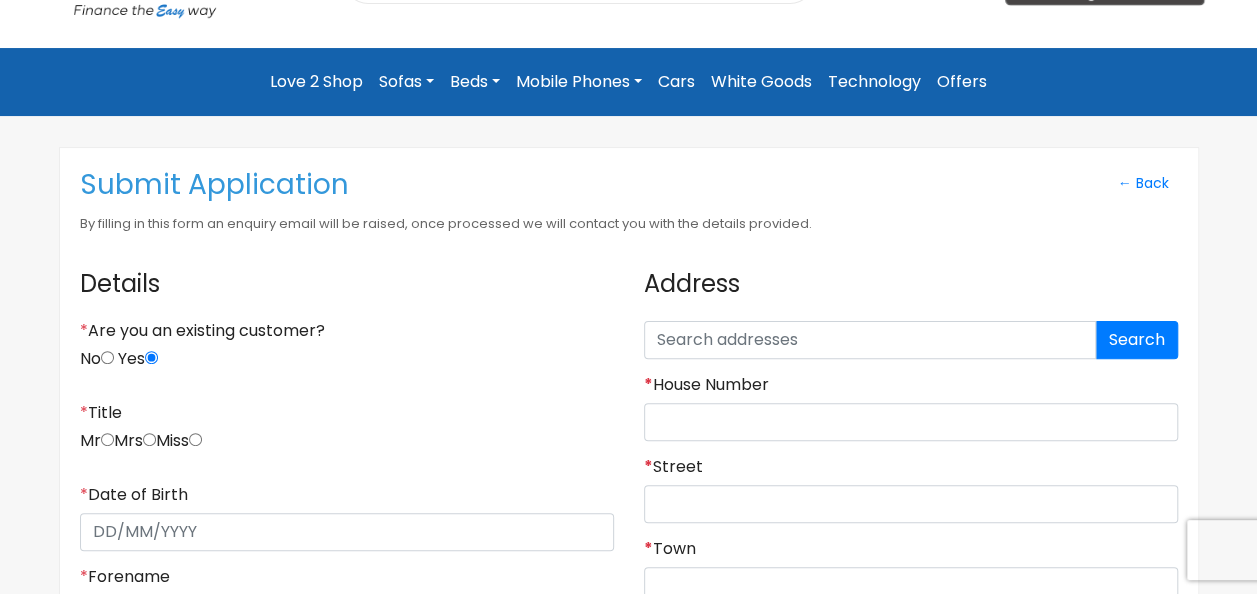 click at bounding box center (149, 439) 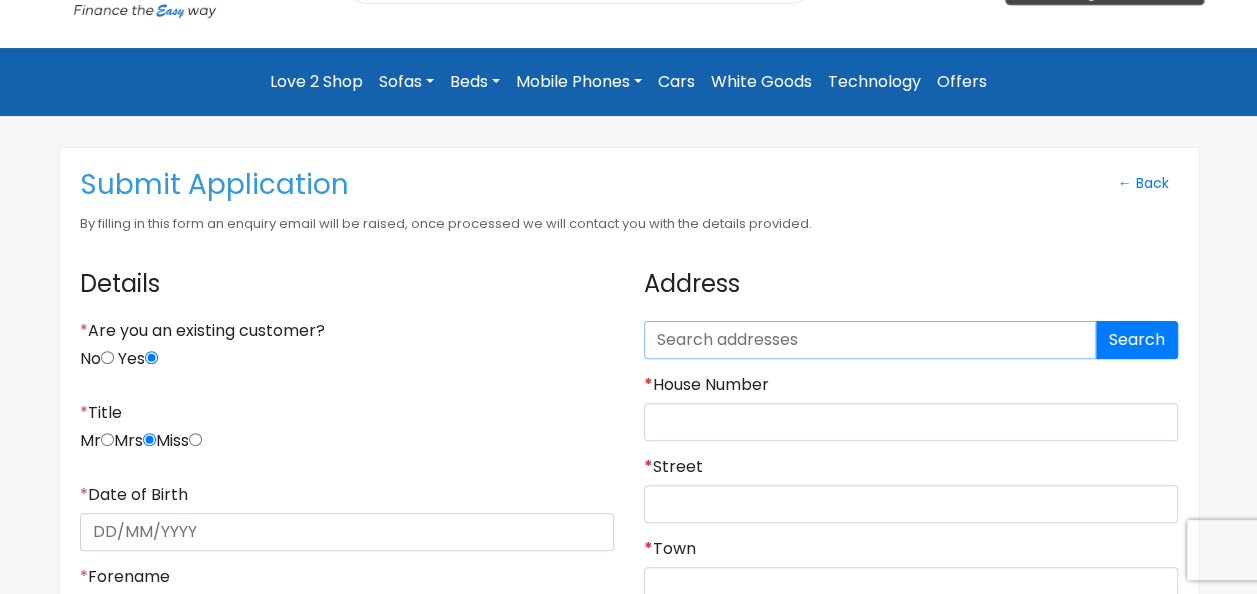 click at bounding box center (870, 340) 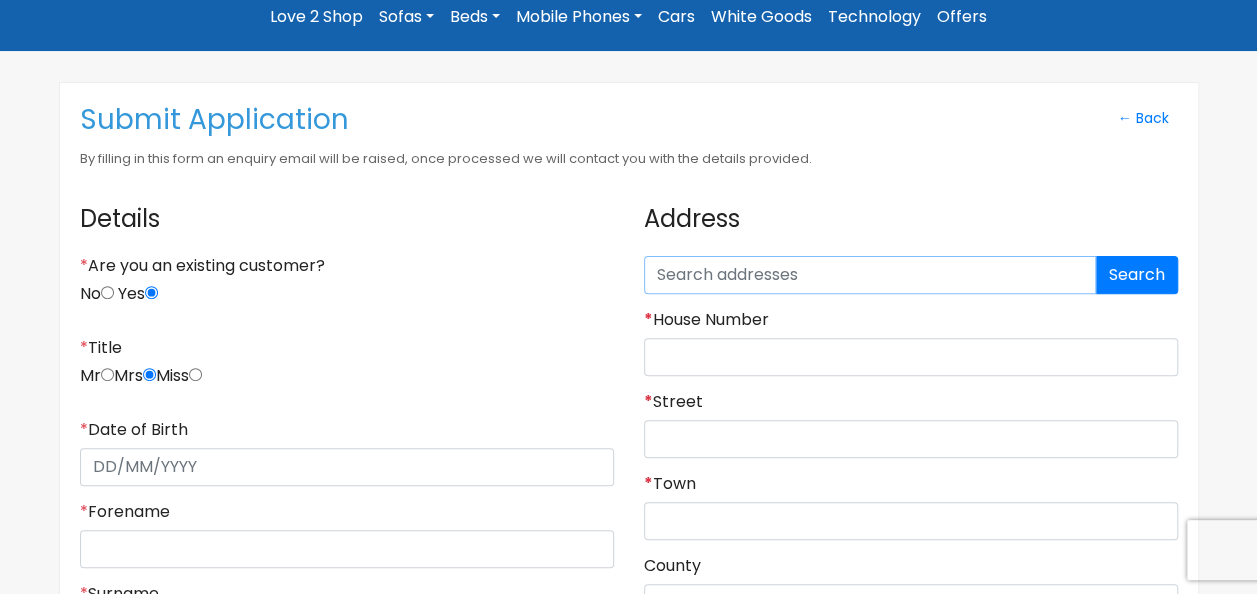 scroll, scrollTop: 200, scrollLeft: 0, axis: vertical 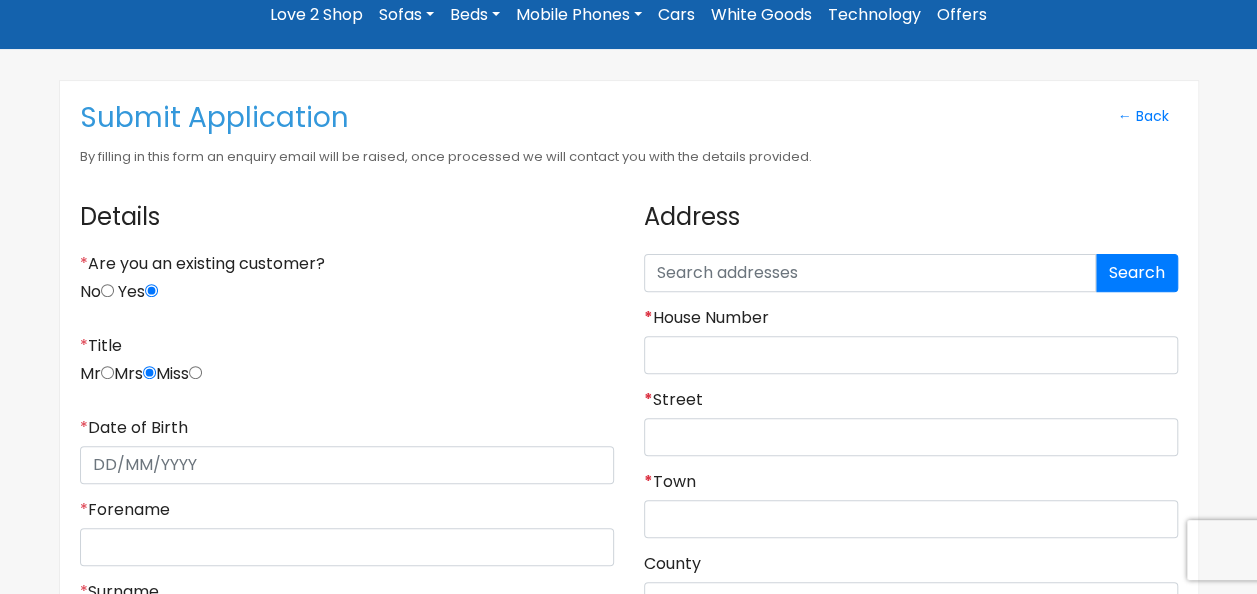 click on "*  House Number" at bounding box center (911, 341) 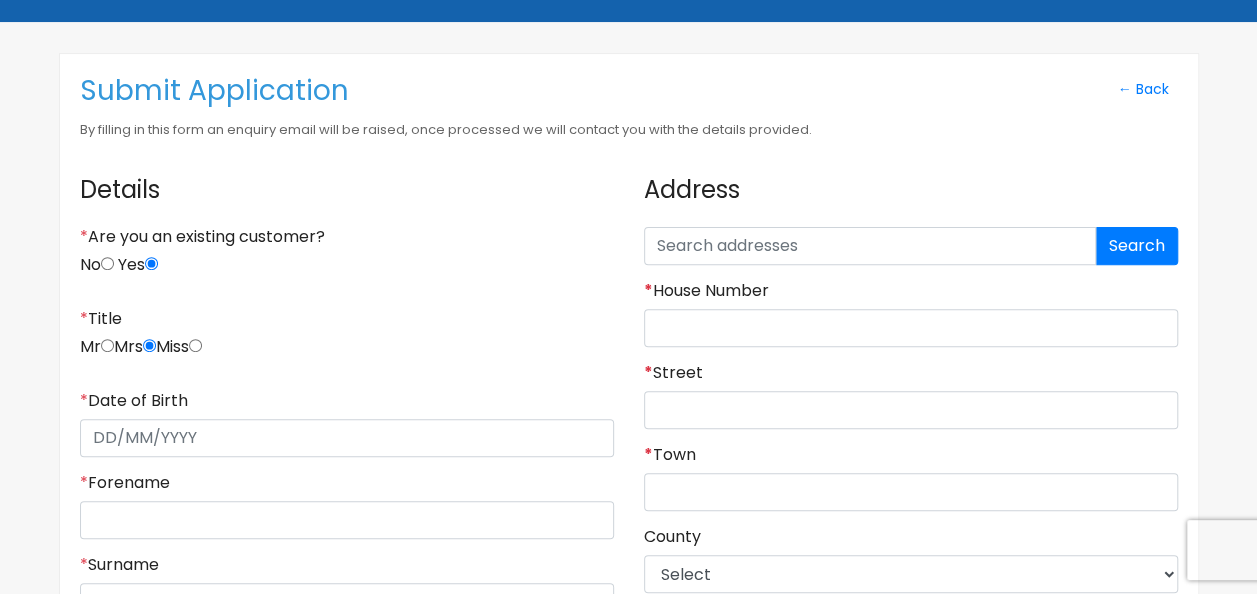 scroll, scrollTop: 266, scrollLeft: 0, axis: vertical 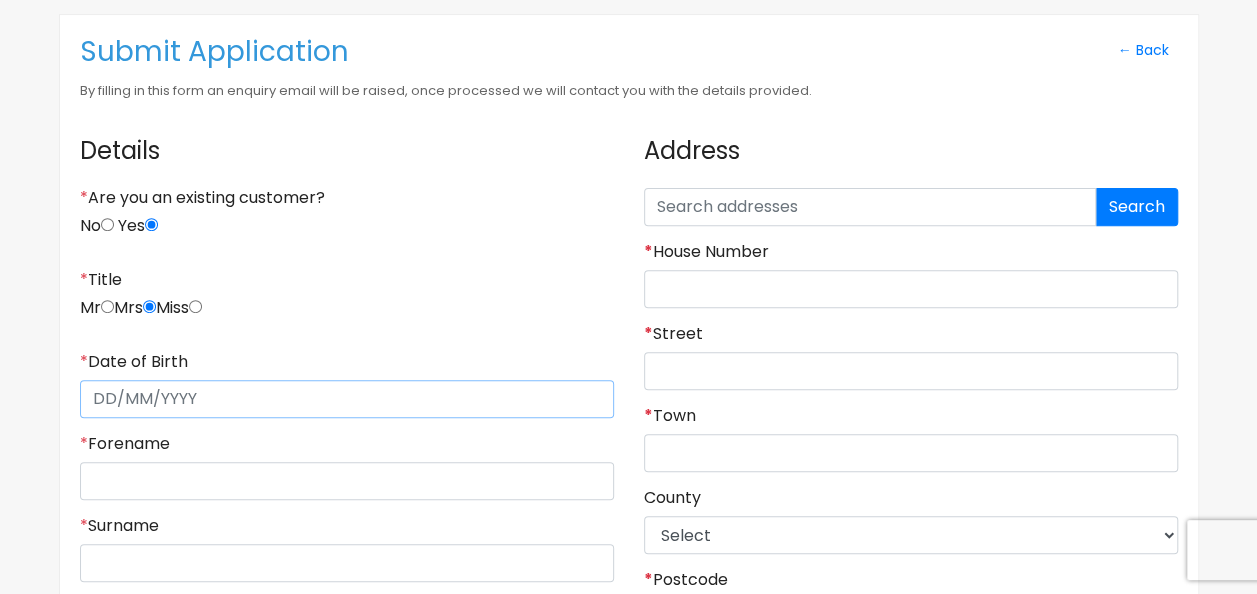 click on "*  Date of Birth" at bounding box center (347, 399) 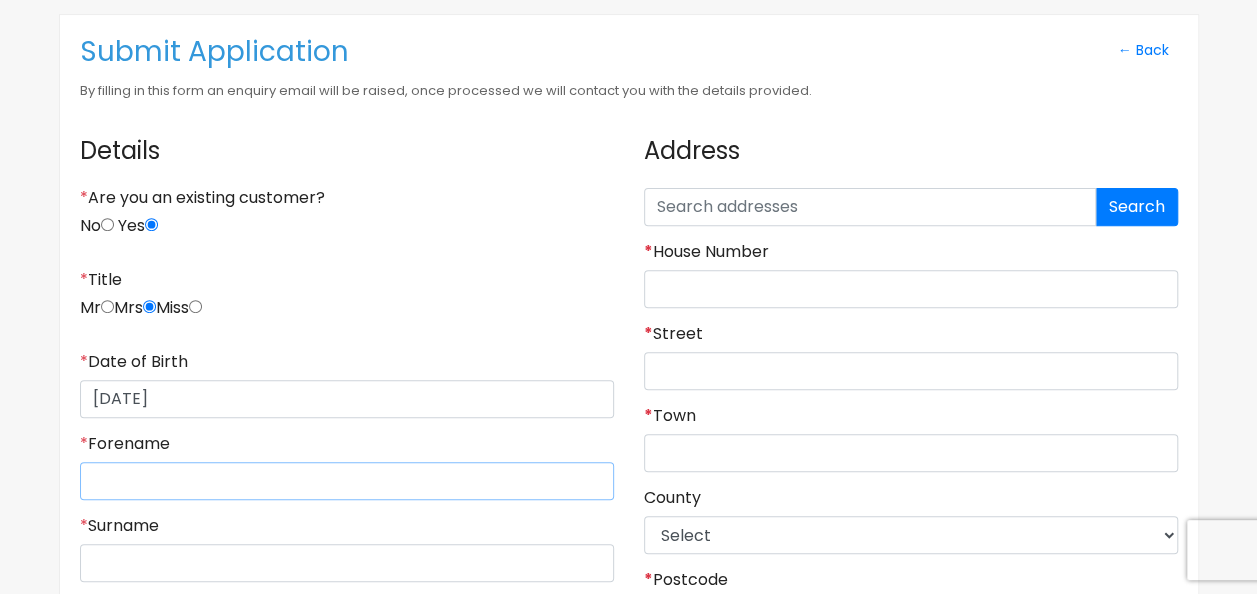 type on "lynda" 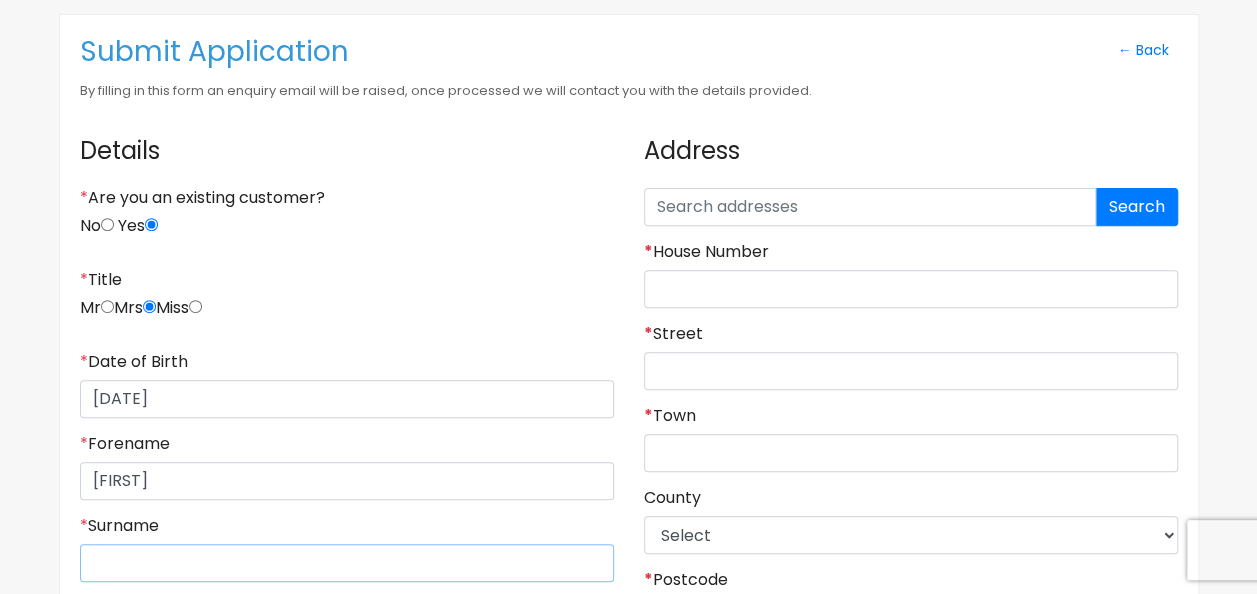 type on "allenby" 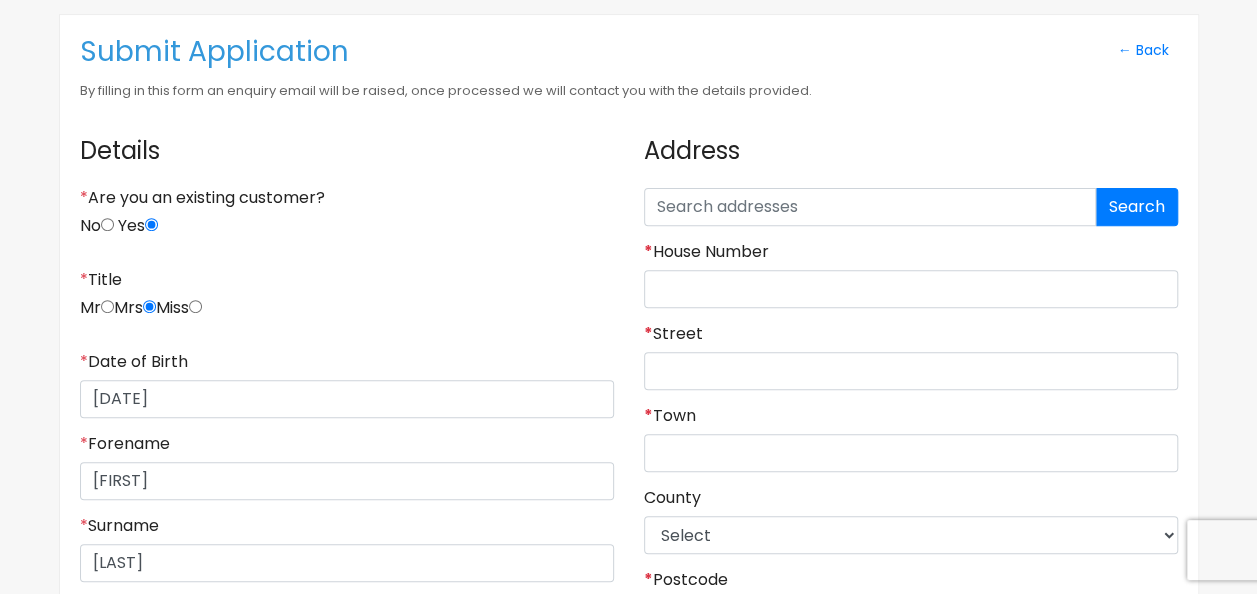 type on "lyn10pickering@gmail.com" 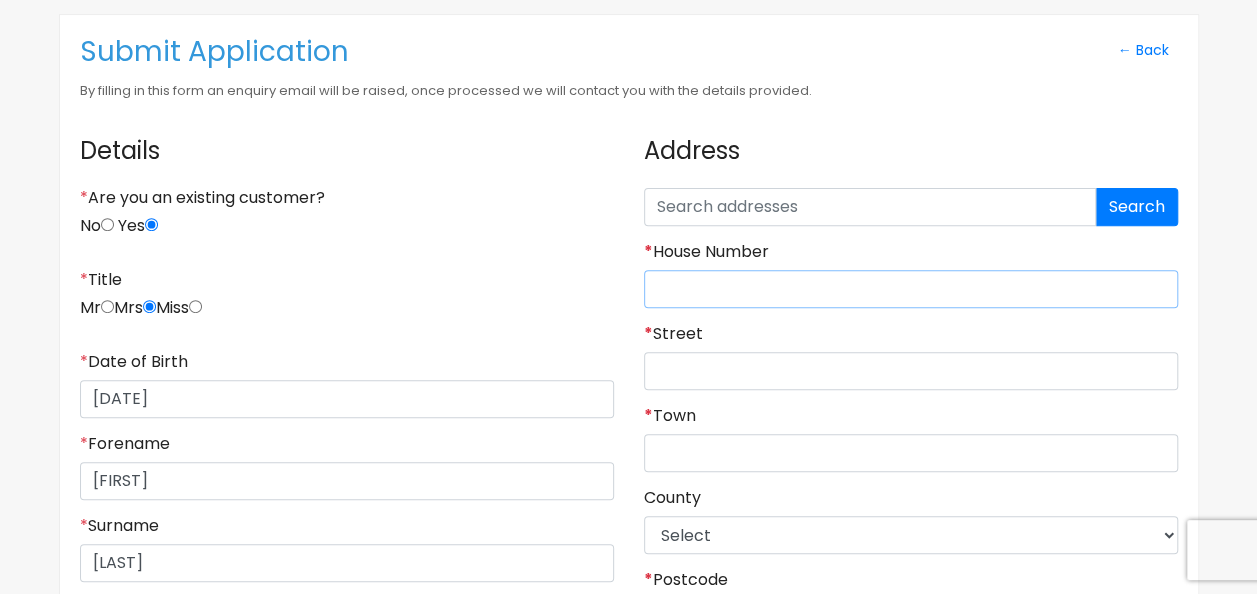 type on "10" 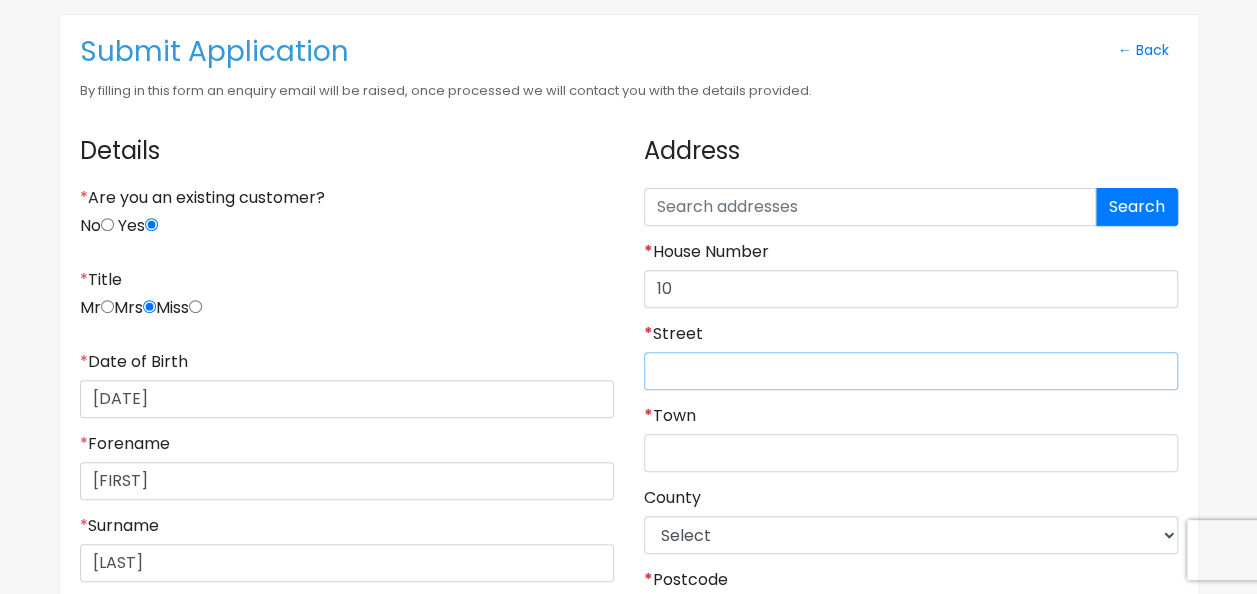 type on "pickering court" 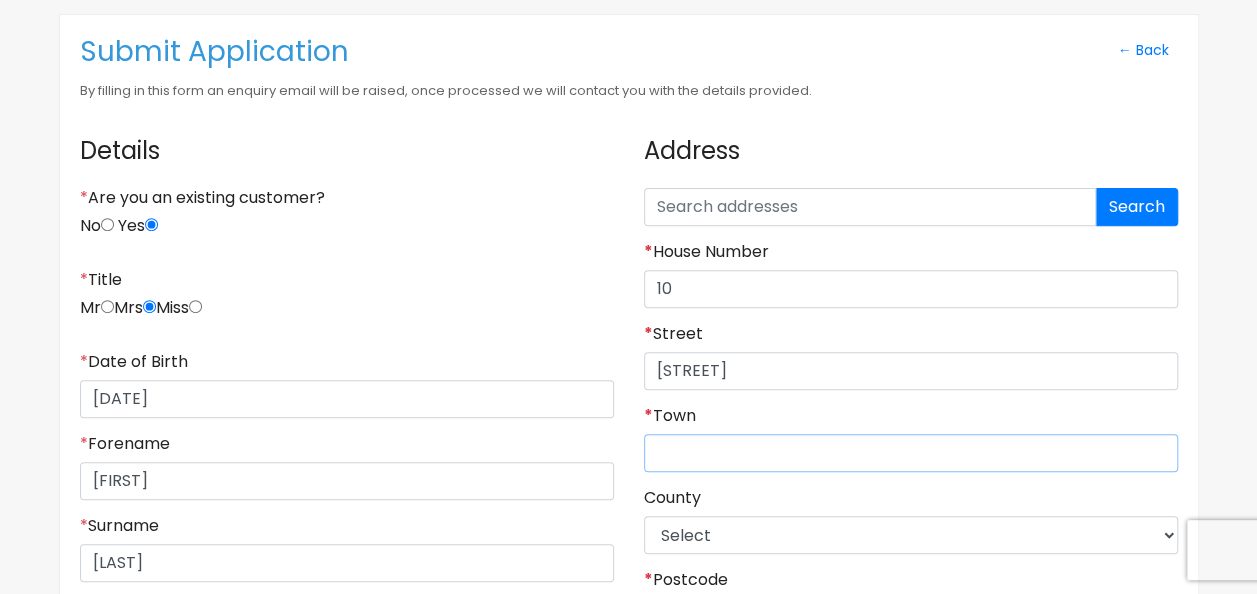 type on "grimsby" 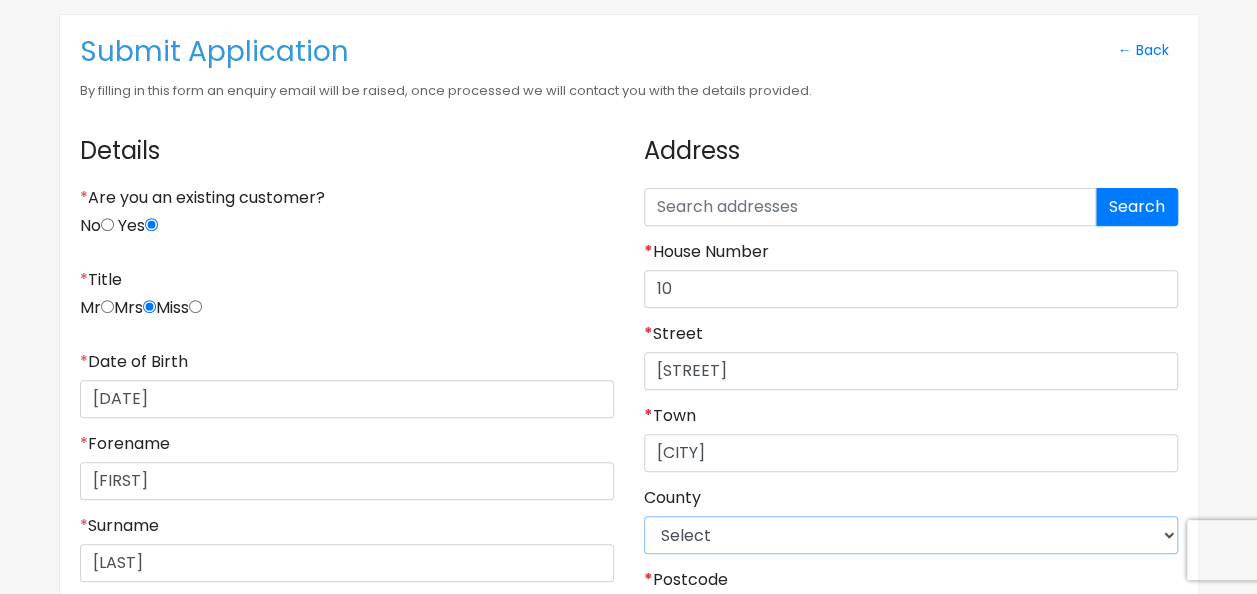 select on "North East Lincolnshire" 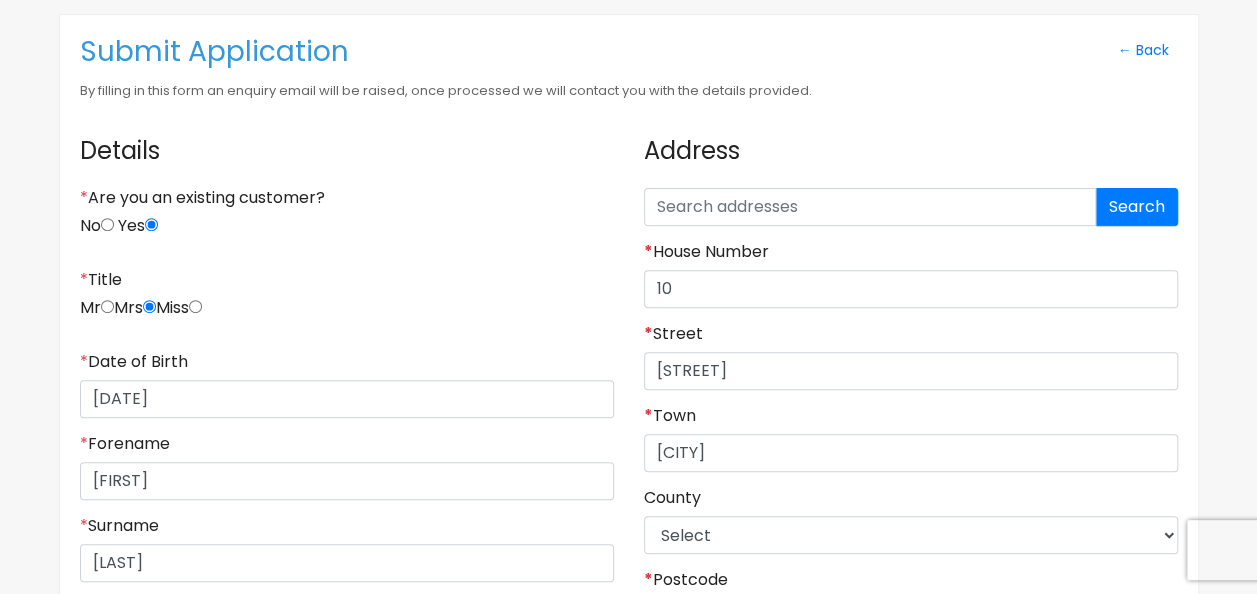 type on "DN37 9LA" 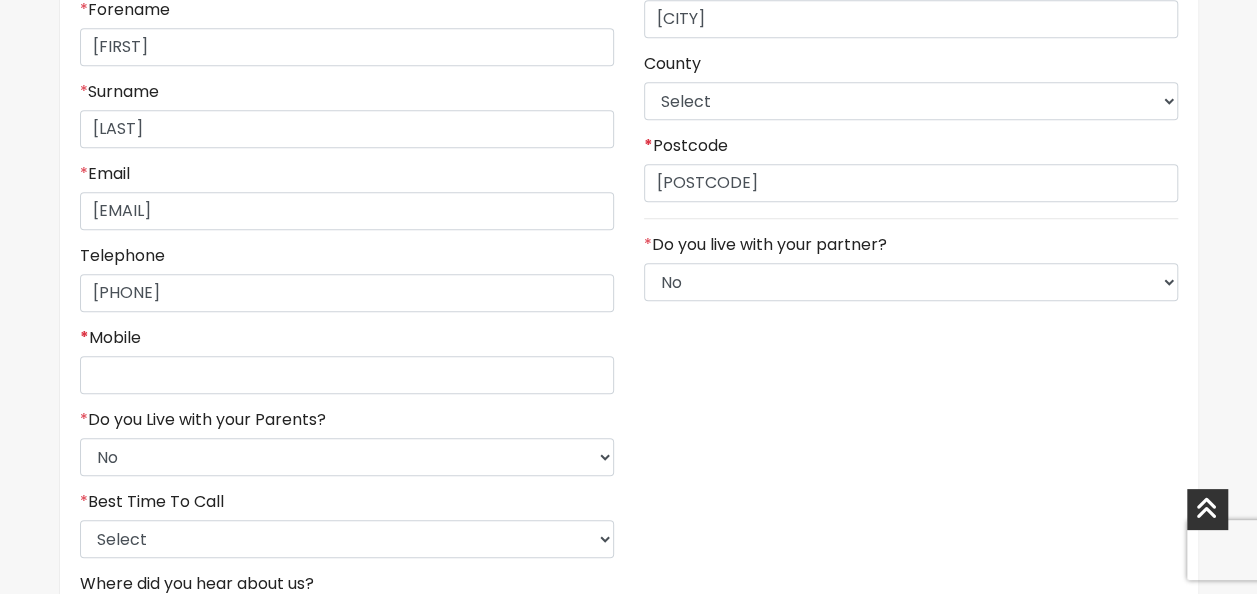 scroll, scrollTop: 766, scrollLeft: 0, axis: vertical 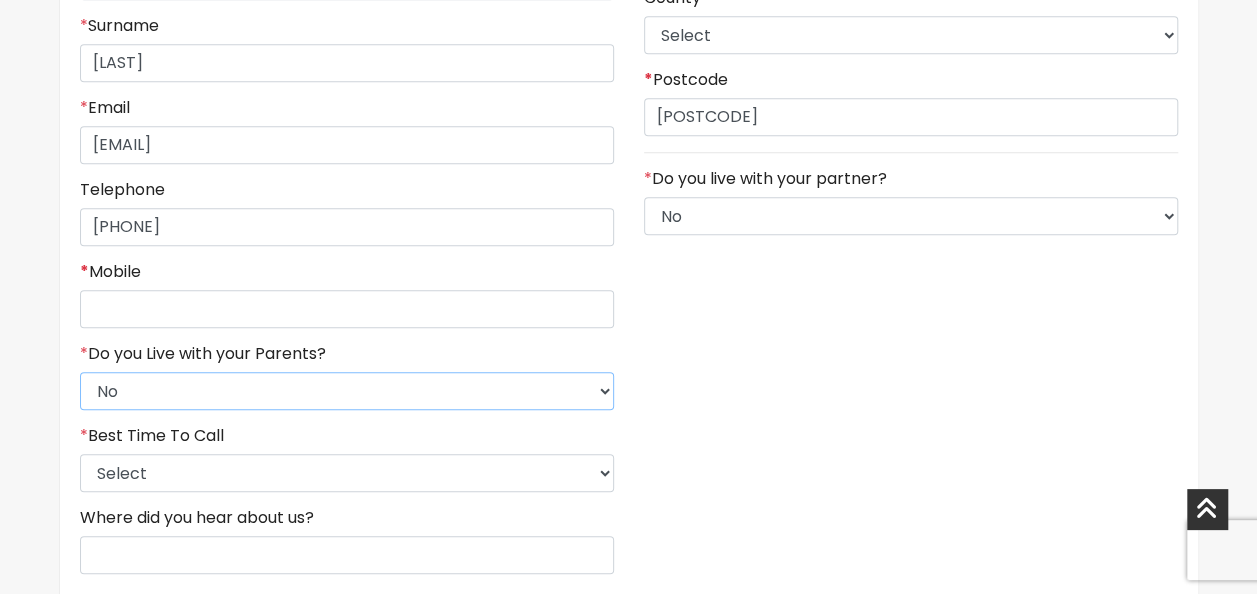 click on "Select
No
Yes" at bounding box center [347, 391] 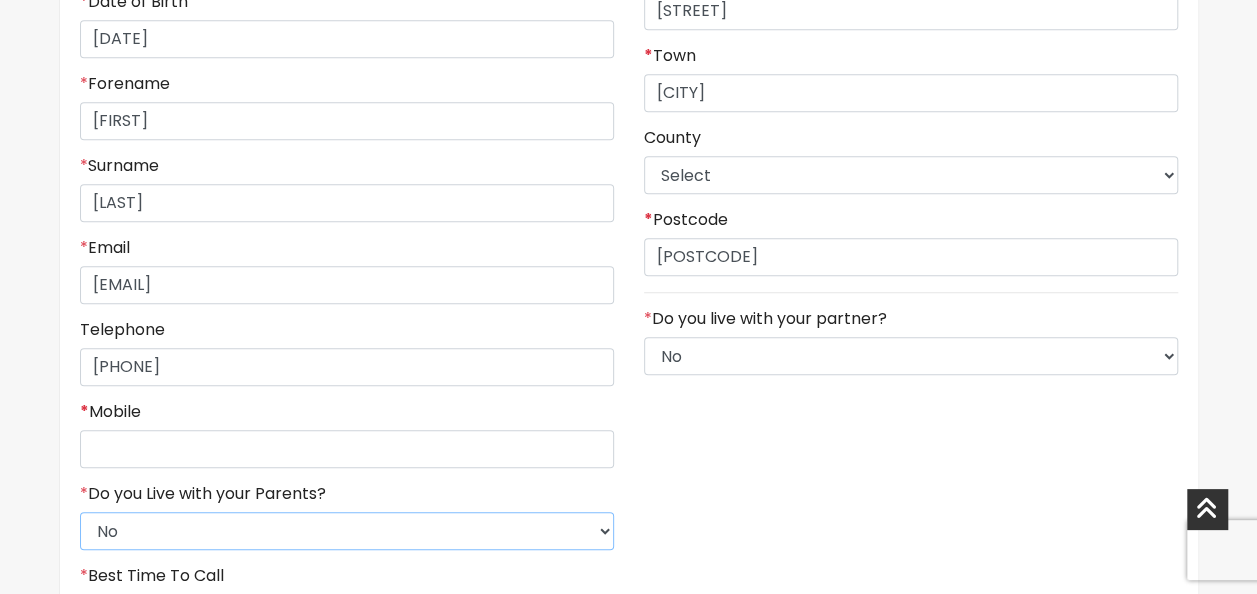 scroll, scrollTop: 633, scrollLeft: 0, axis: vertical 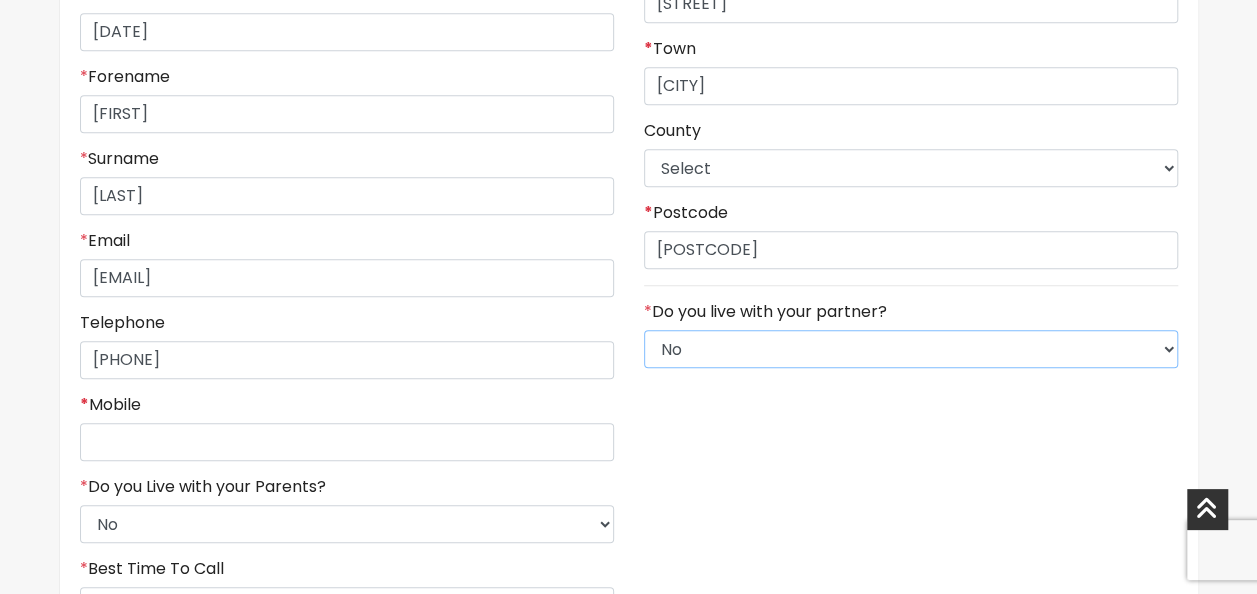 click on "Select
No
Yes" at bounding box center (911, 349) 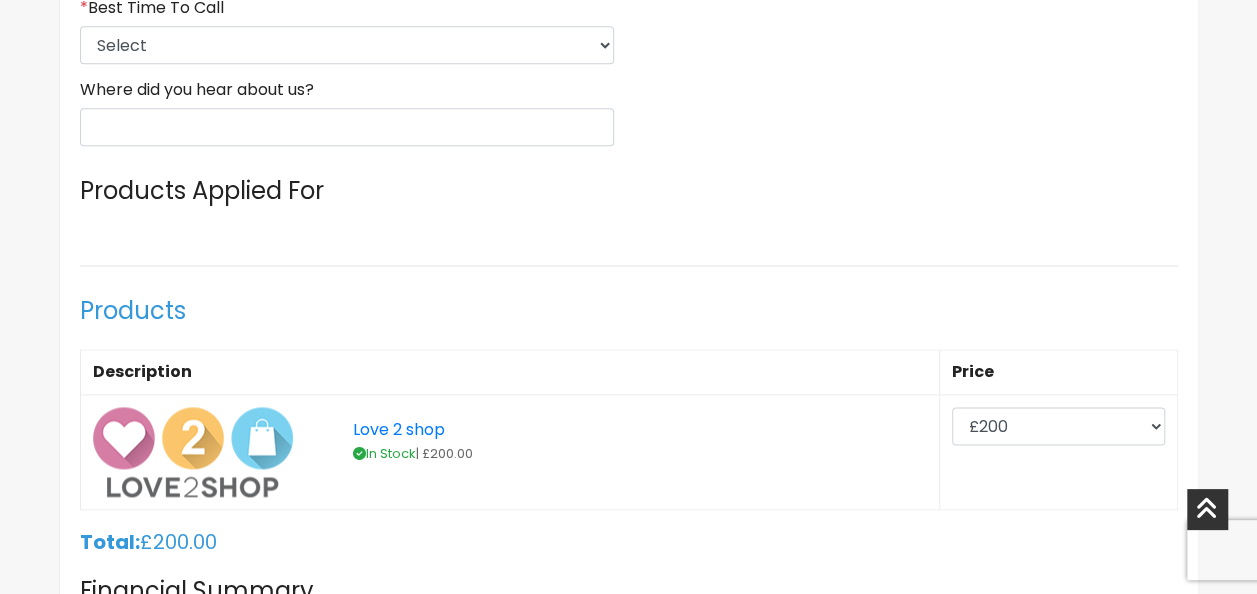 scroll, scrollTop: 1200, scrollLeft: 0, axis: vertical 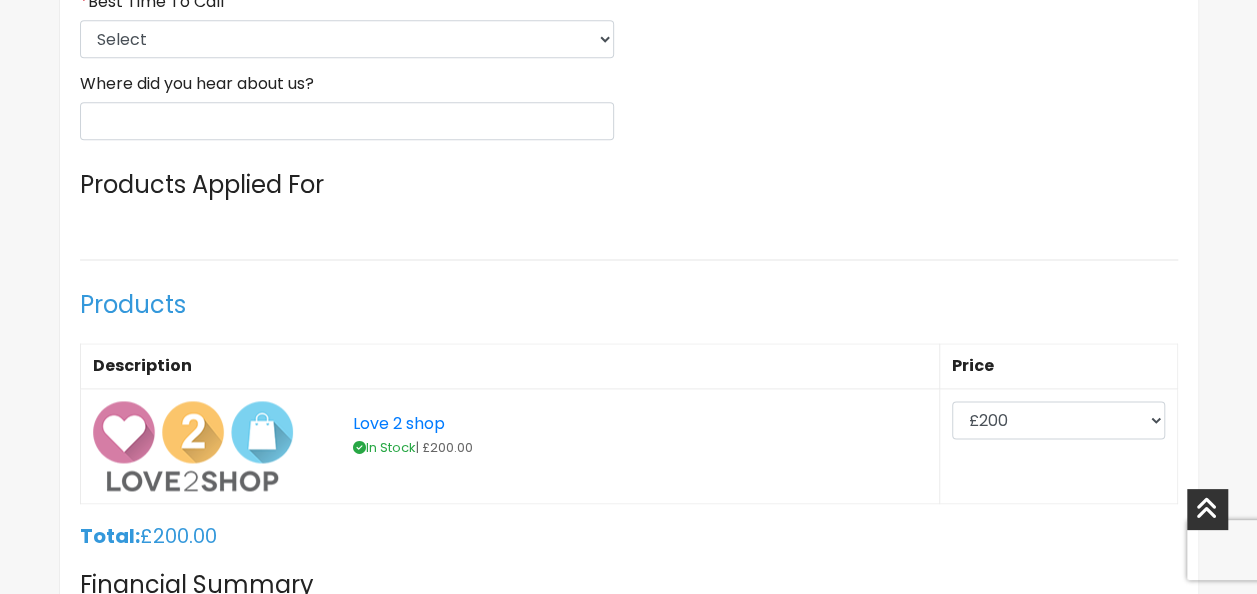 click on "Details
*  Are you an existing customer?
No
Yes
*  Title
Mr
Mrs
Miss
*  Date of Birth
26/03/1950
*  Forename
lynda
*  Surname
allenby
*  Email
lyn10pickering@gmail.com
Telephone
(07599) 022204
*  Mobile
*  Do you Live with your Parents?
Select No Yes
* * 10" at bounding box center (629, 161) 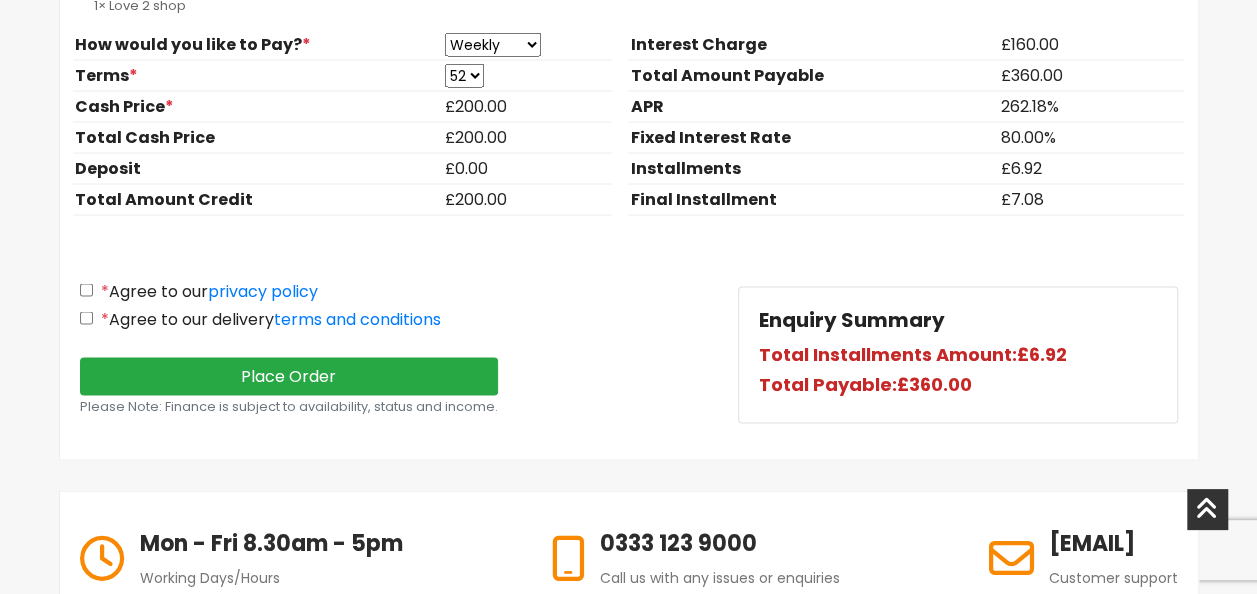 scroll, scrollTop: 1933, scrollLeft: 0, axis: vertical 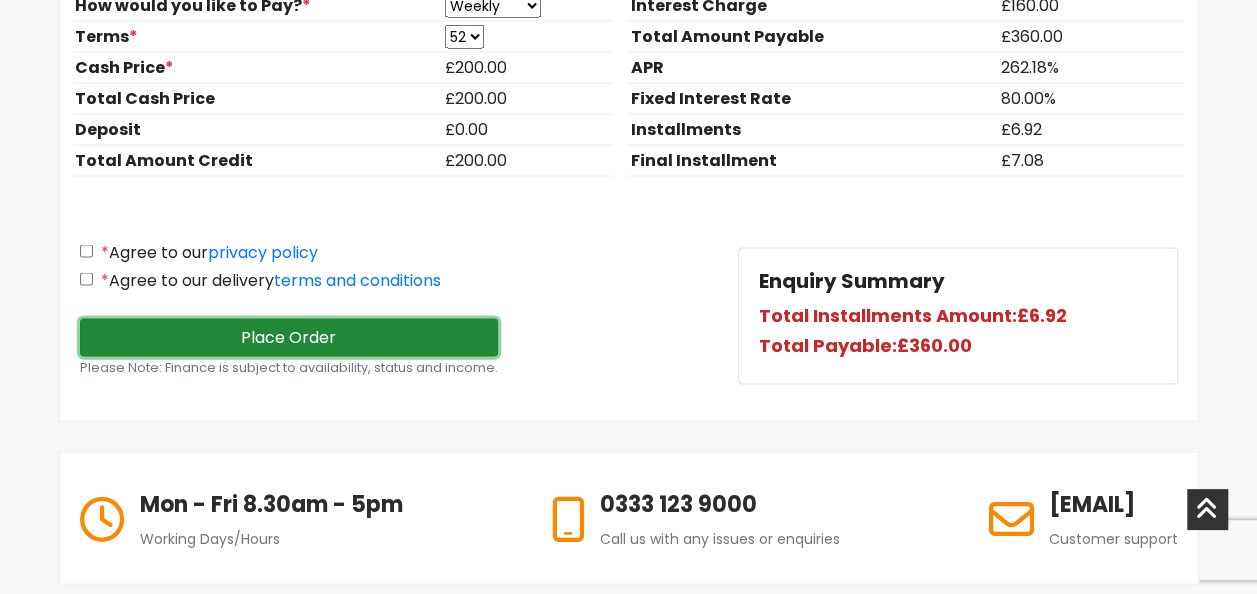 click on "Place Order" at bounding box center (289, 338) 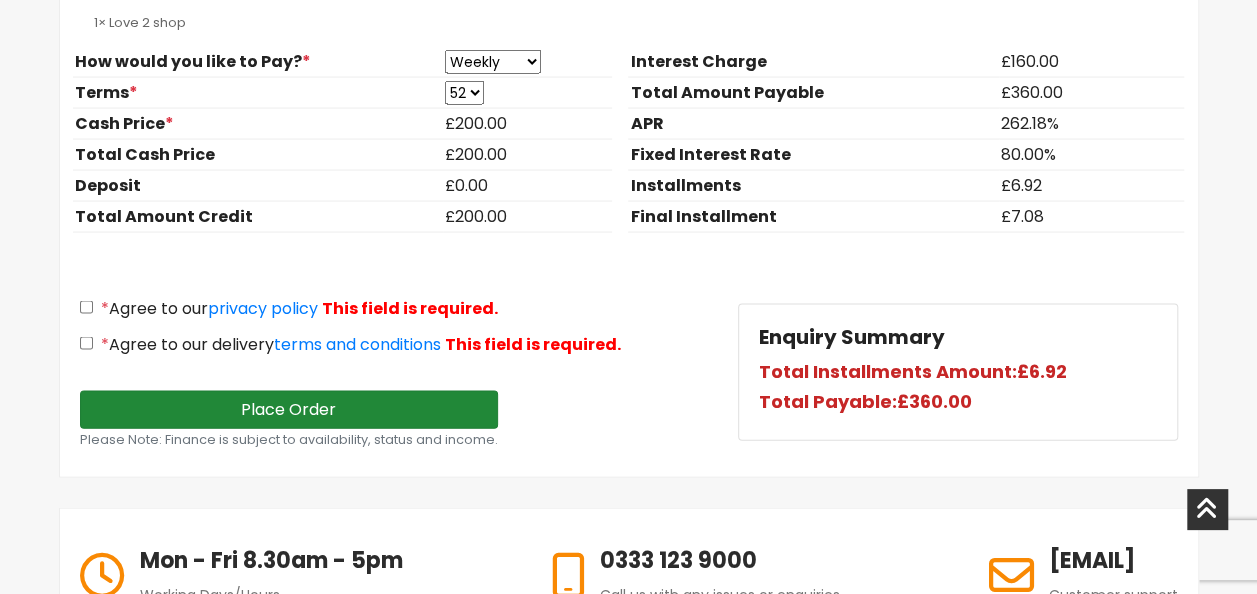 scroll, scrollTop: 774, scrollLeft: 0, axis: vertical 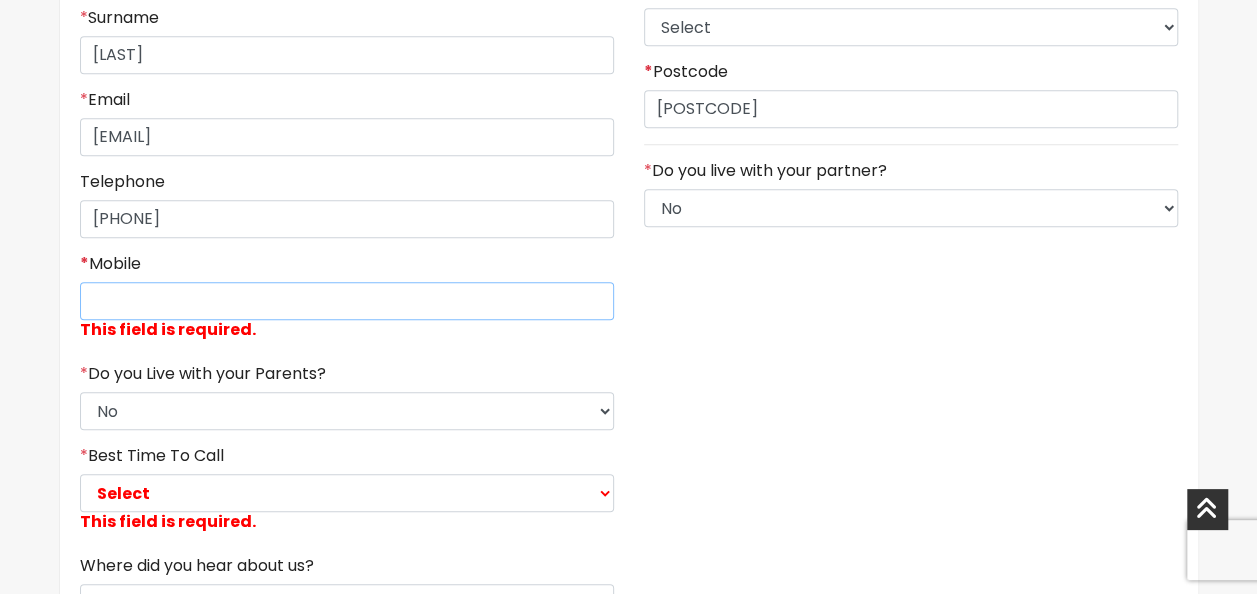 click on "*  Mobile" at bounding box center (347, 301) 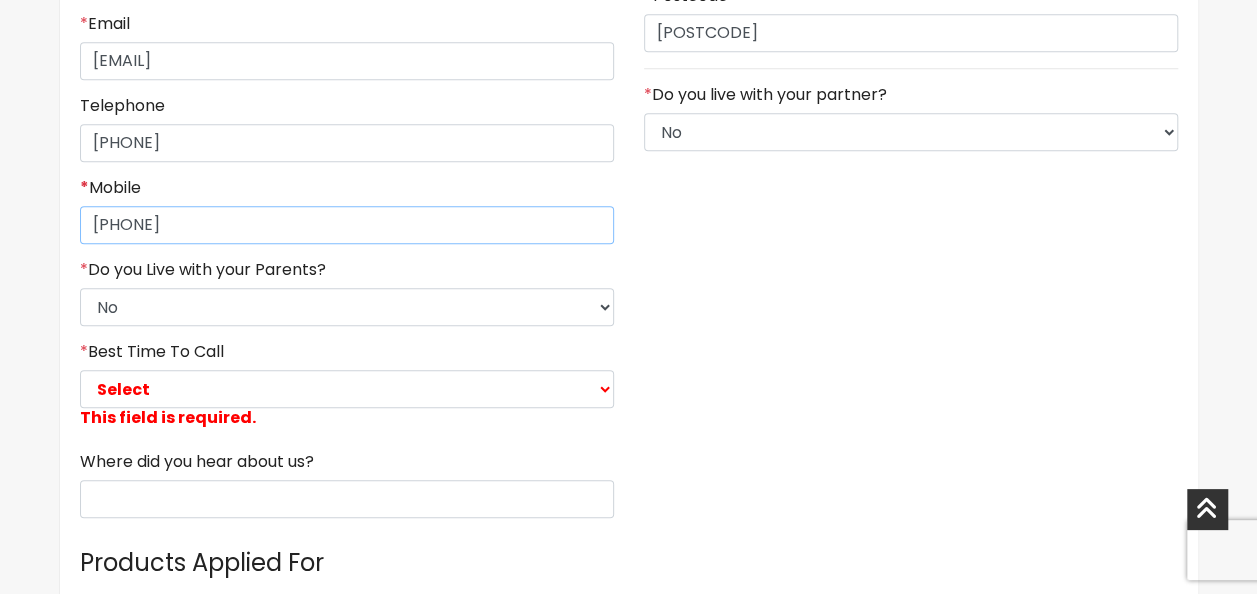 scroll, scrollTop: 874, scrollLeft: 0, axis: vertical 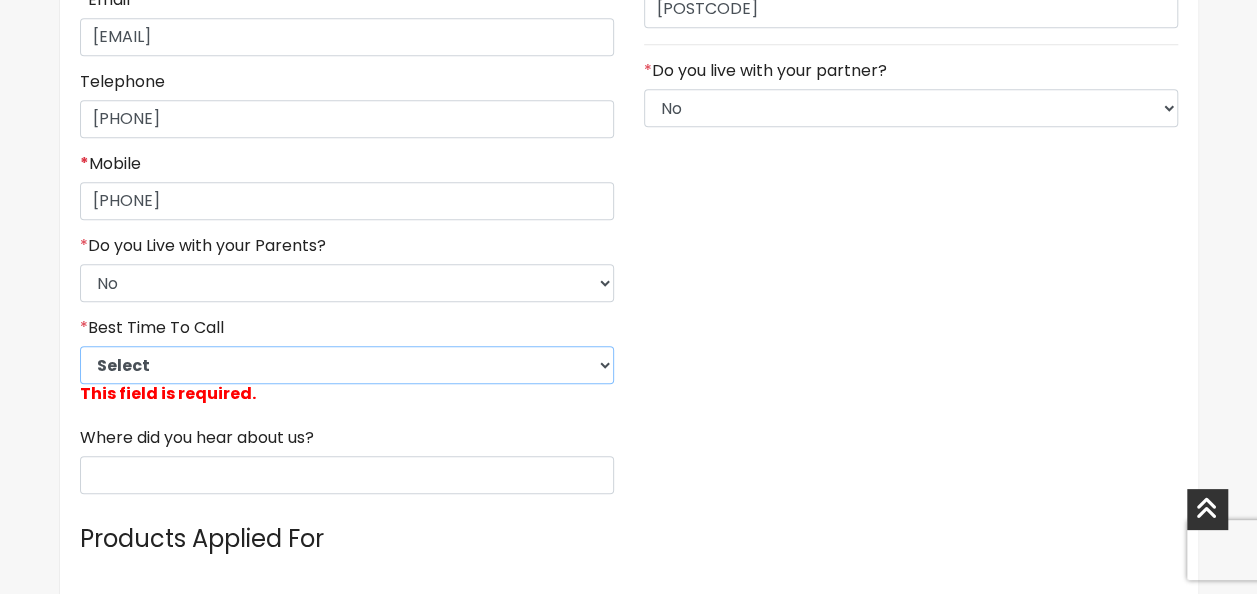 click on "Select
9am-12pm
12pm-3pm
3pm-6pm
6pm-8pm
Any Time" at bounding box center (347, 365) 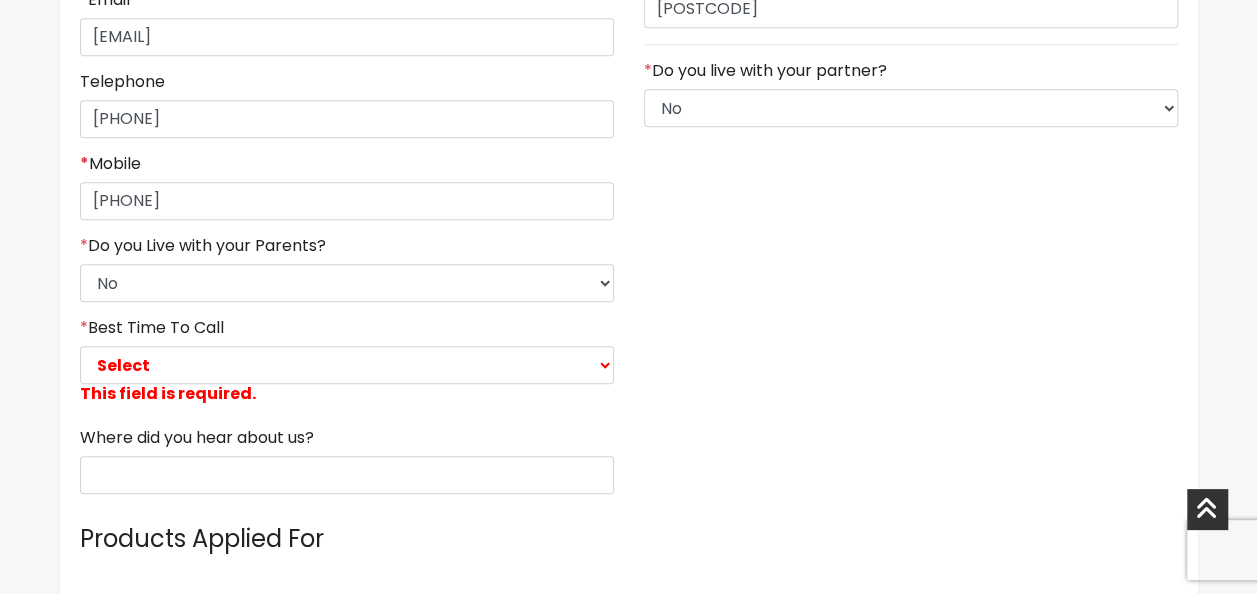 click on "Address
Search
*  House Number
10
*  Street
pickering court
*  Town
grimsby
County
Select
East Riding of Yorkshire
Lincolnshire
North East Lincolnshire
North Lincolnshire
North Yorkshire
South Yorkshire
West Yorkshire
*  Postcode
DN37 9LA
*  Do you live with your partner? No" at bounding box center (911, 12) 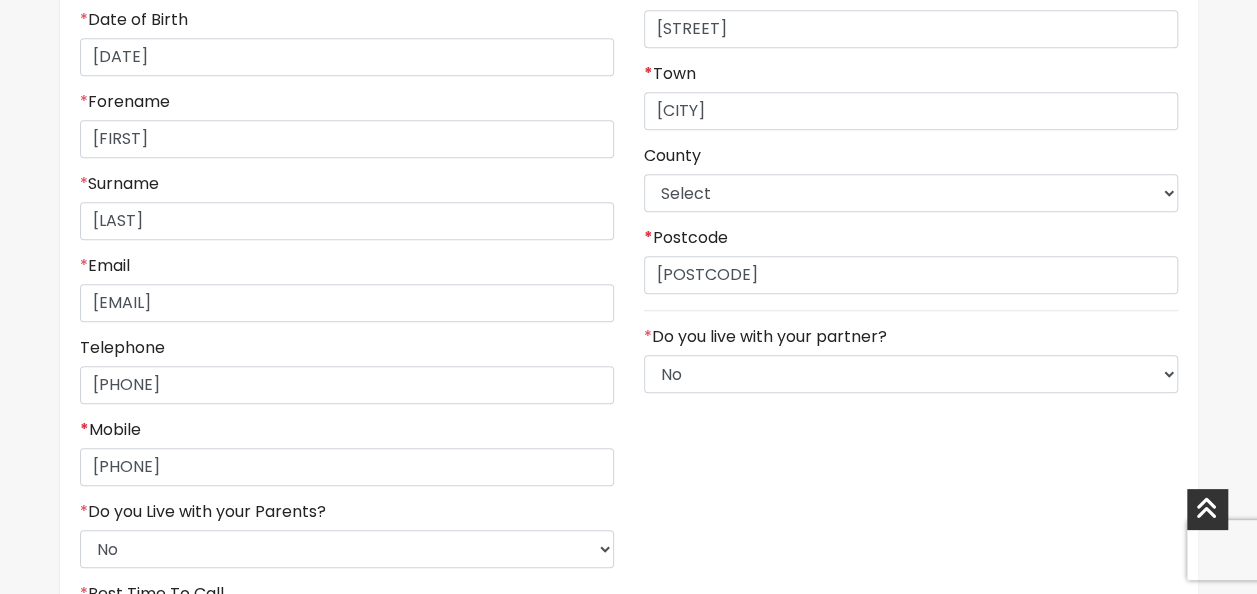 scroll, scrollTop: 607, scrollLeft: 0, axis: vertical 